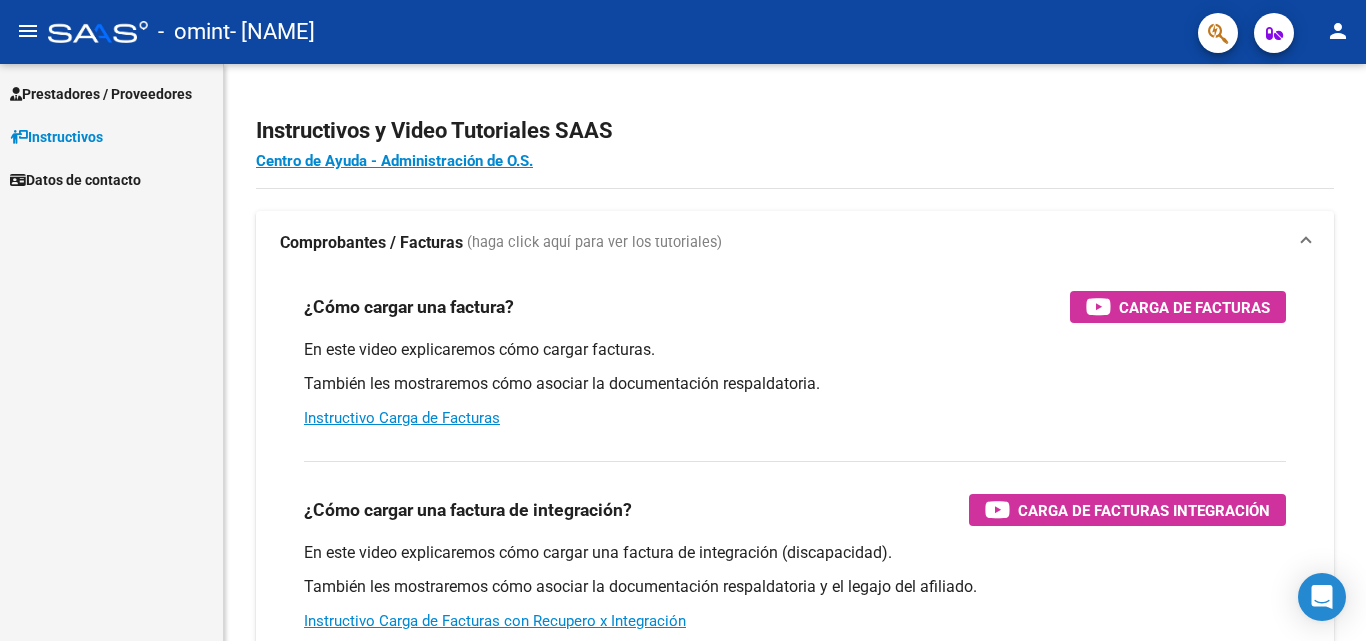 scroll, scrollTop: 0, scrollLeft: 0, axis: both 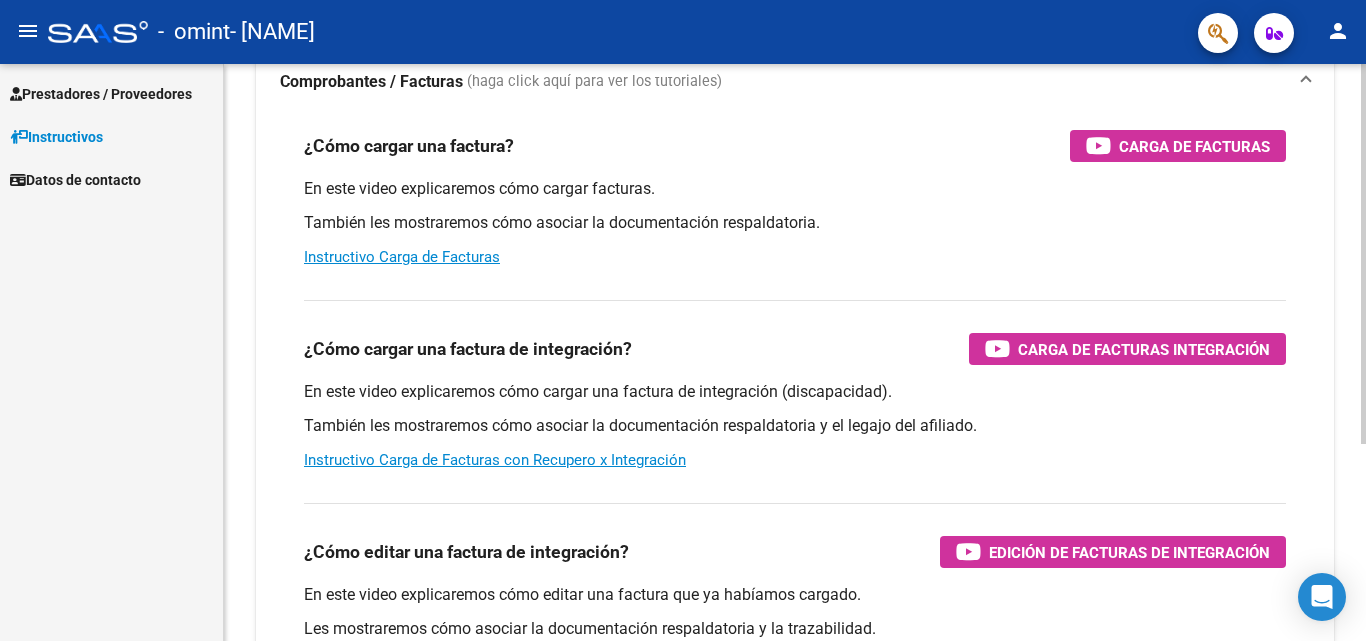 click 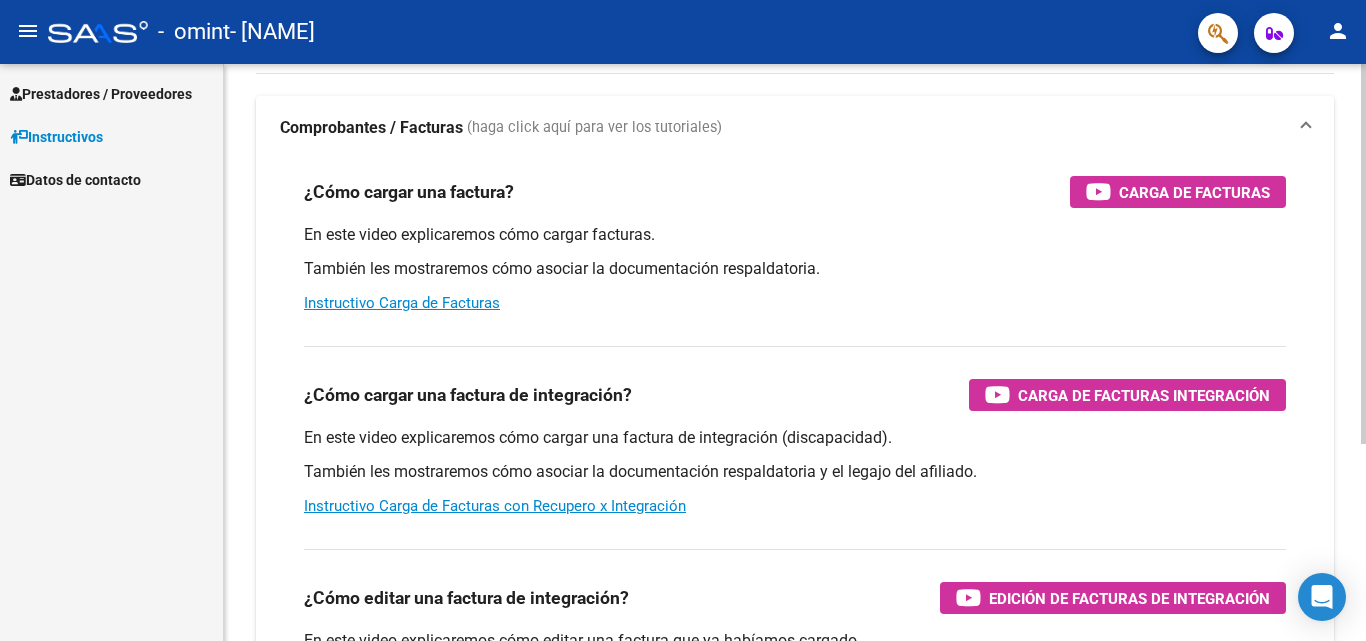 scroll, scrollTop: 0, scrollLeft: 0, axis: both 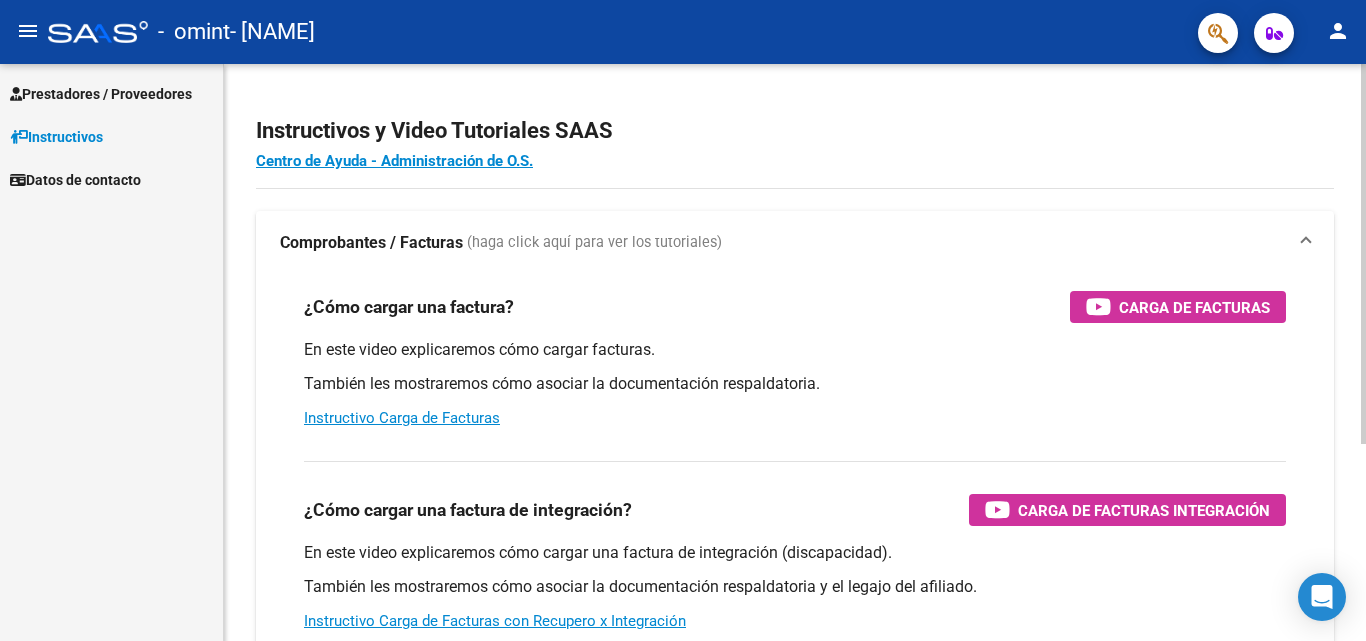 click on "Prestadores / Proveedores Facturas - Listado/Carga Facturas - Documentación Pagos x Transferencia Auditorías - Listado Auditorías - Comentarios Auditorías - Cambios Área Prestadores - Listado    Instructivos    Datos de contacto Instructivos y Video Tutoriales SAAS Centro de Ayuda - Administración de O.S. Comprobantes / Facturas     (haga click aquí para ver los tutoriales) ¿Cómo cargar una factura?    Carga de Facturas En este video explicaremos cómo cargar facturas. También les mostraremos cómo asociar la documentación respaldatoria. Instructivo Carga de Facturas ¿Cómo cargar una factura de integración?    Carga de Facturas Integración En este video explicaremos cómo cargar una factura de integración (discapacidad). También les mostraremos cómo asociar la documentación respaldatoria y el legajo del afiliado. Instructivo Carga de Facturas con Recupero x Integración ¿Cómo editar una factura de integración?    Edición de Facturas de integración Today Notifications people" 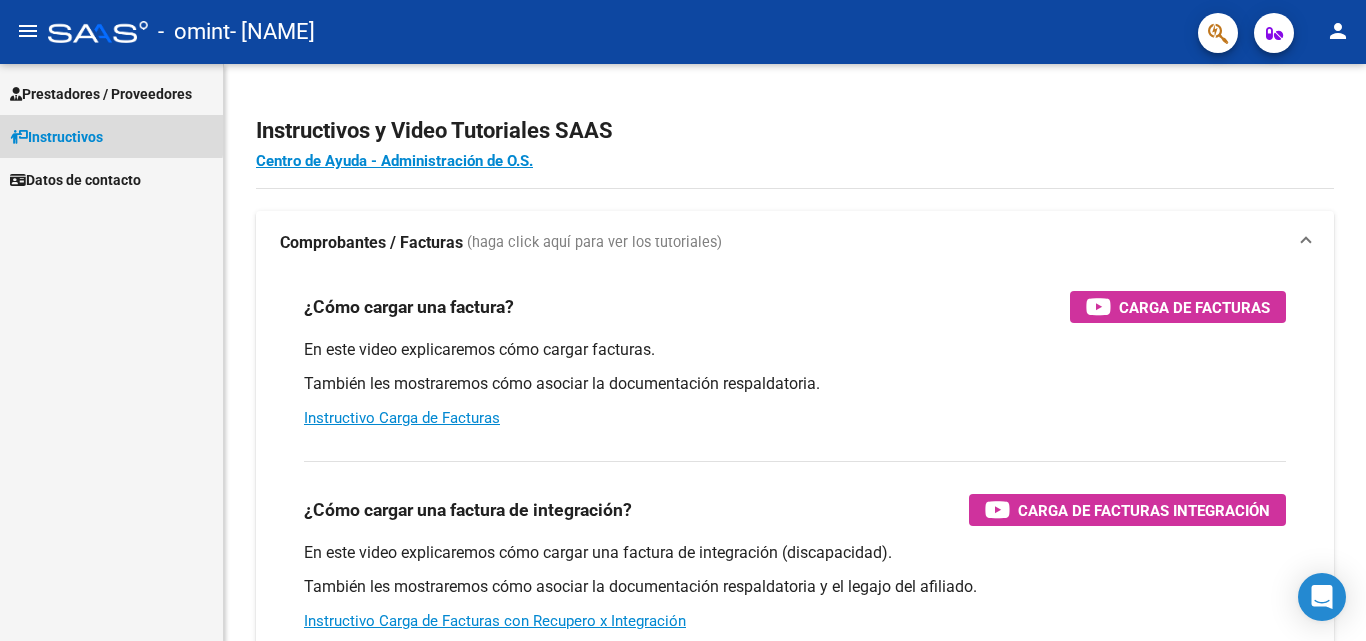 click on "Instructivos" at bounding box center [56, 137] 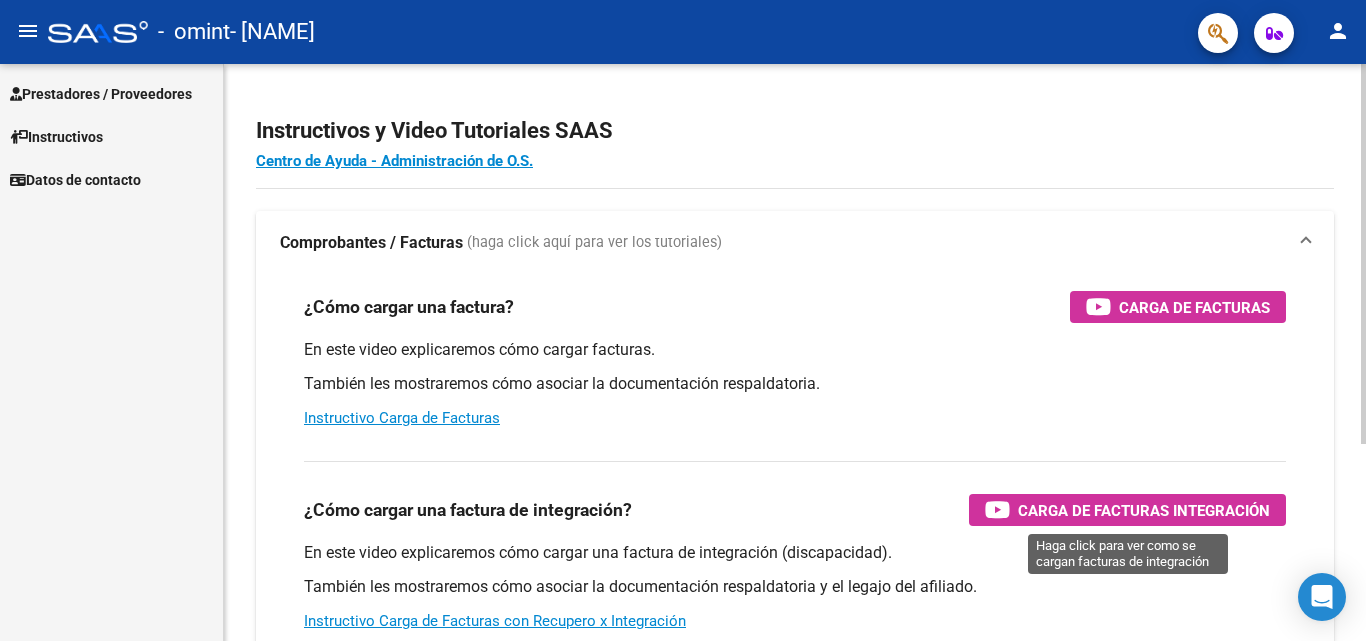 click on "Carga de Facturas Integración" at bounding box center [1144, 510] 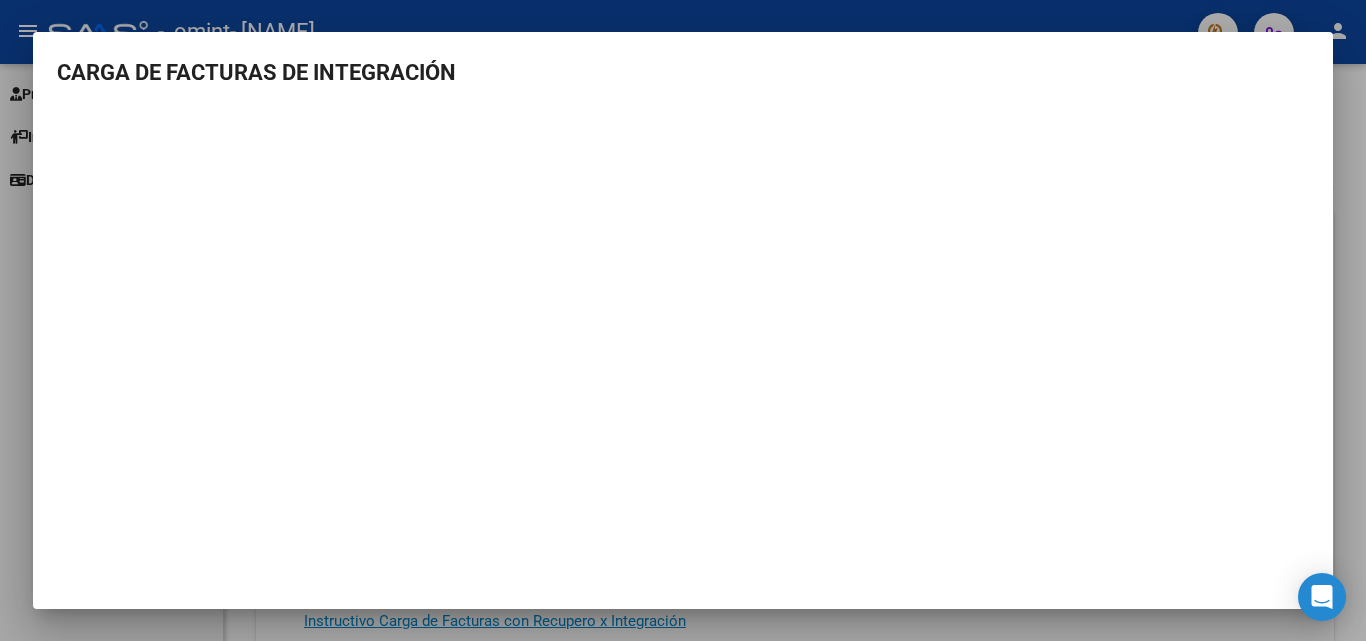 click on "CARGA DE FACTURAS DE INTEGRACIÓN" at bounding box center [683, 72] 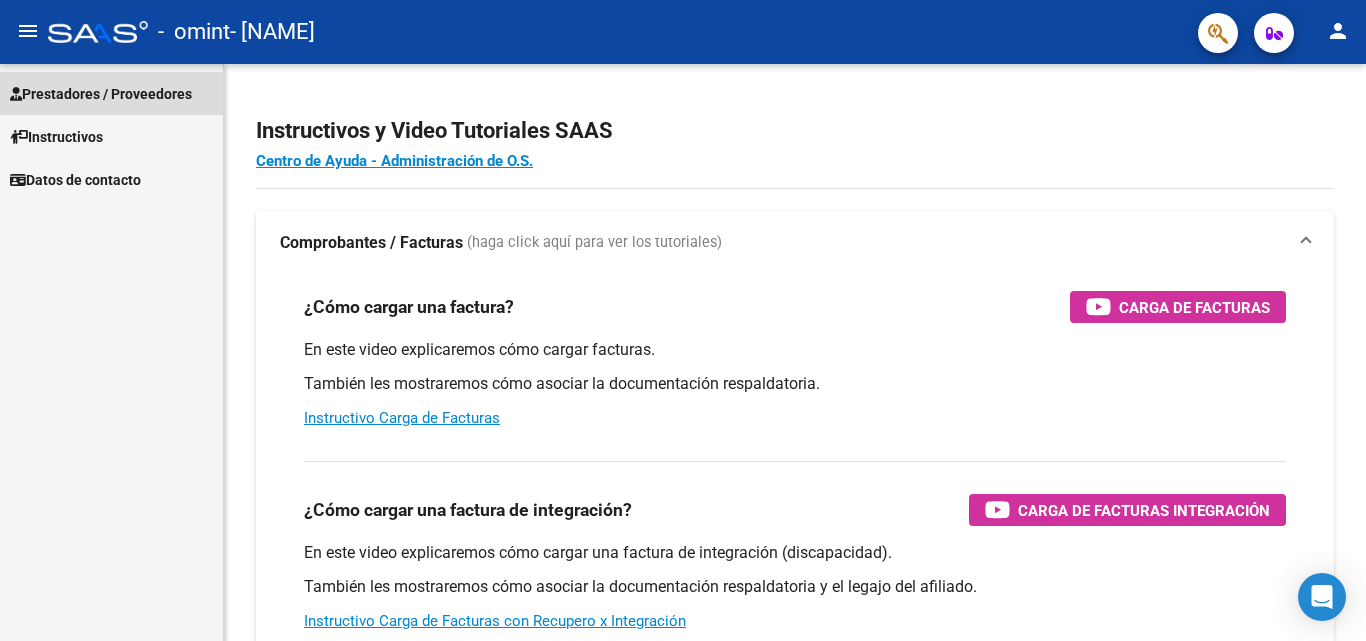 click on "Prestadores / Proveedores" at bounding box center (101, 94) 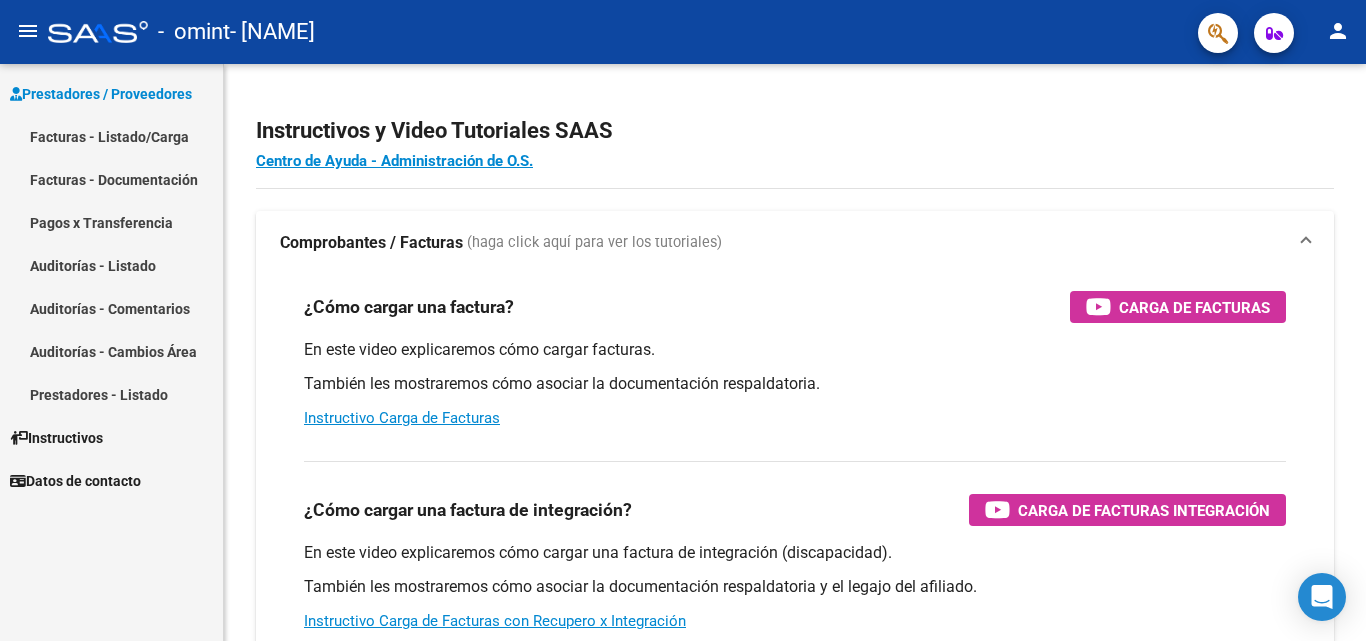 click on "Facturas - Listado/Carga" at bounding box center (111, 136) 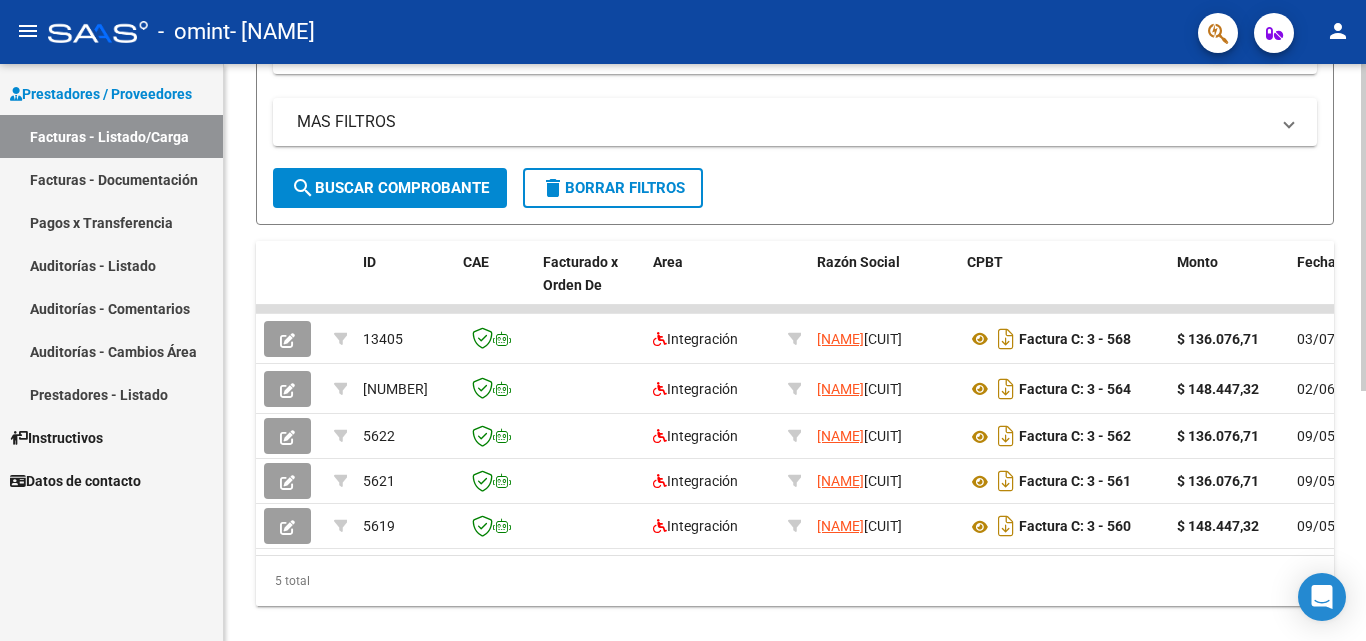 scroll, scrollTop: 395, scrollLeft: 0, axis: vertical 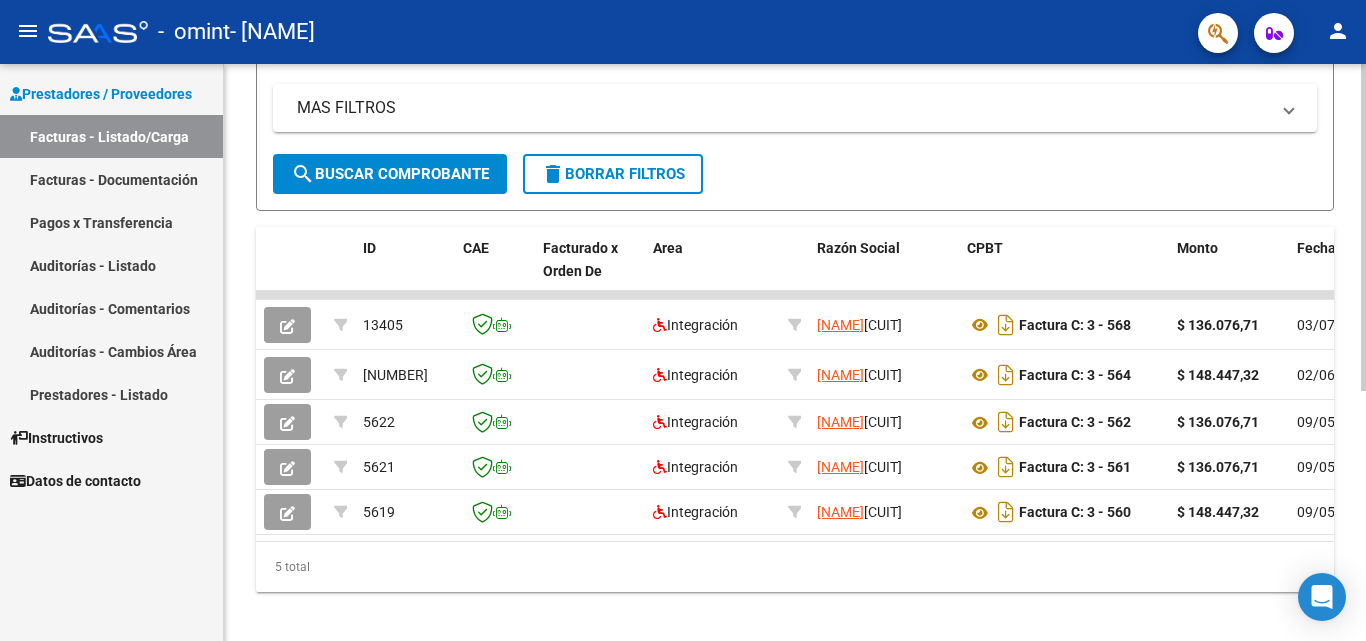 click 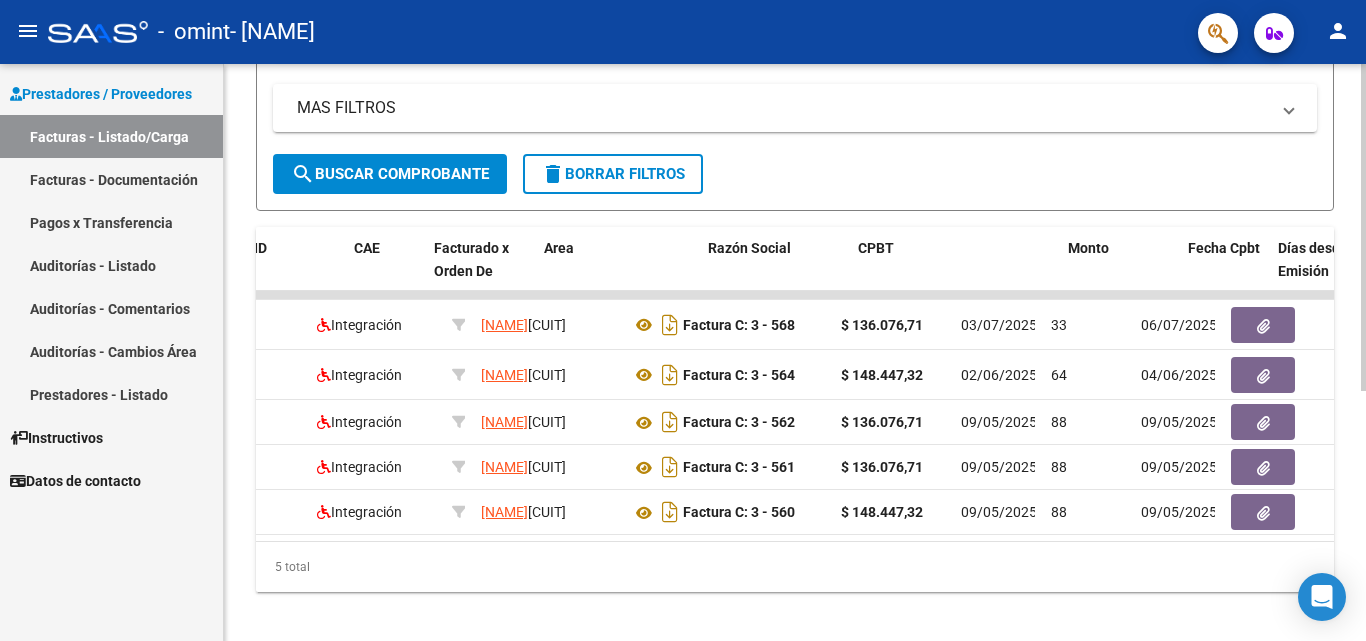 scroll, scrollTop: 0, scrollLeft: 0, axis: both 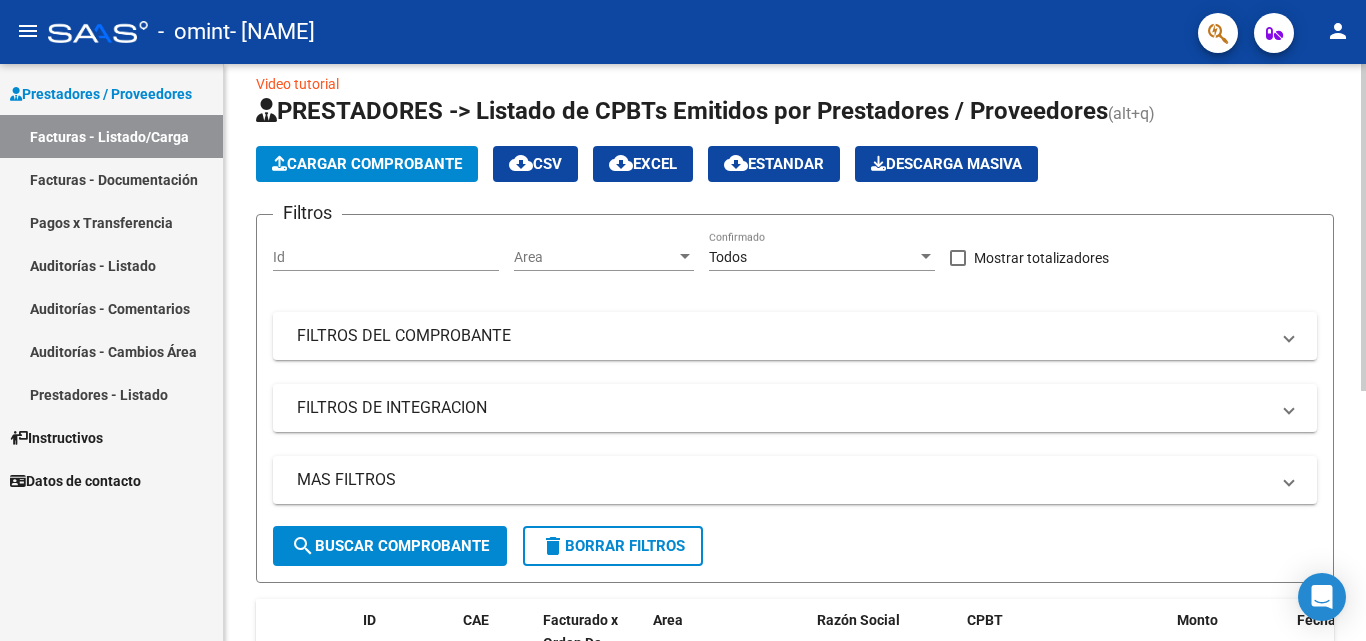 click 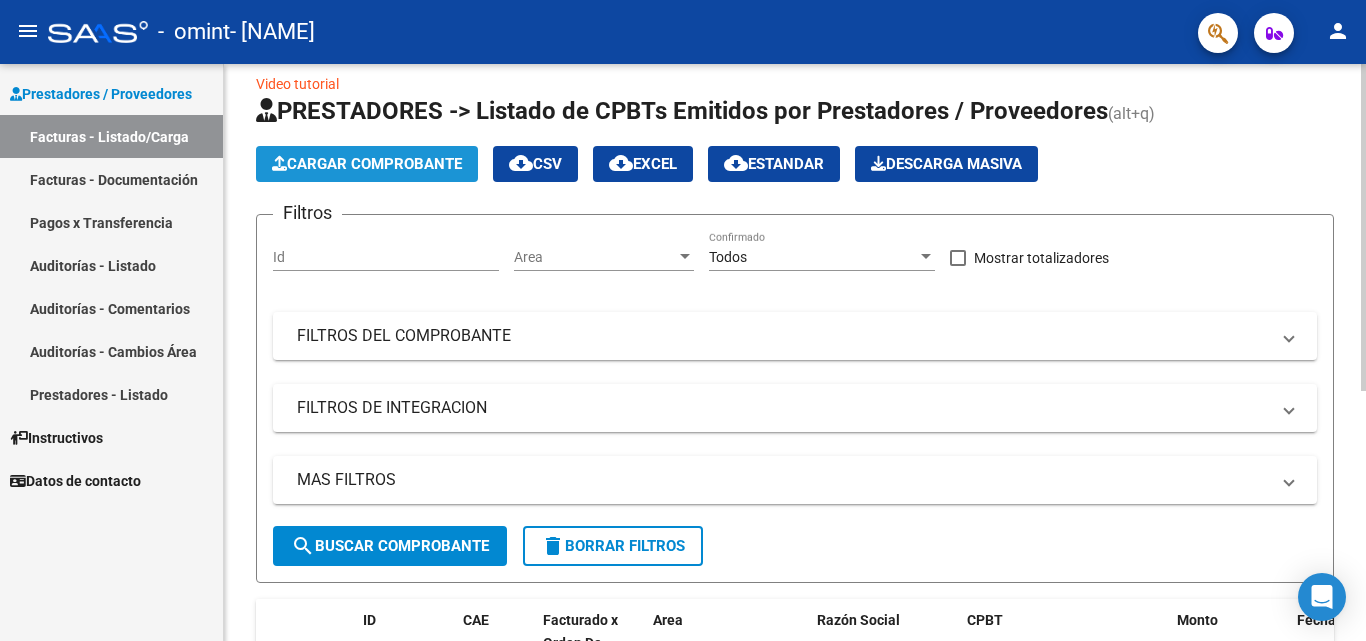 click on "Cargar Comprobante" 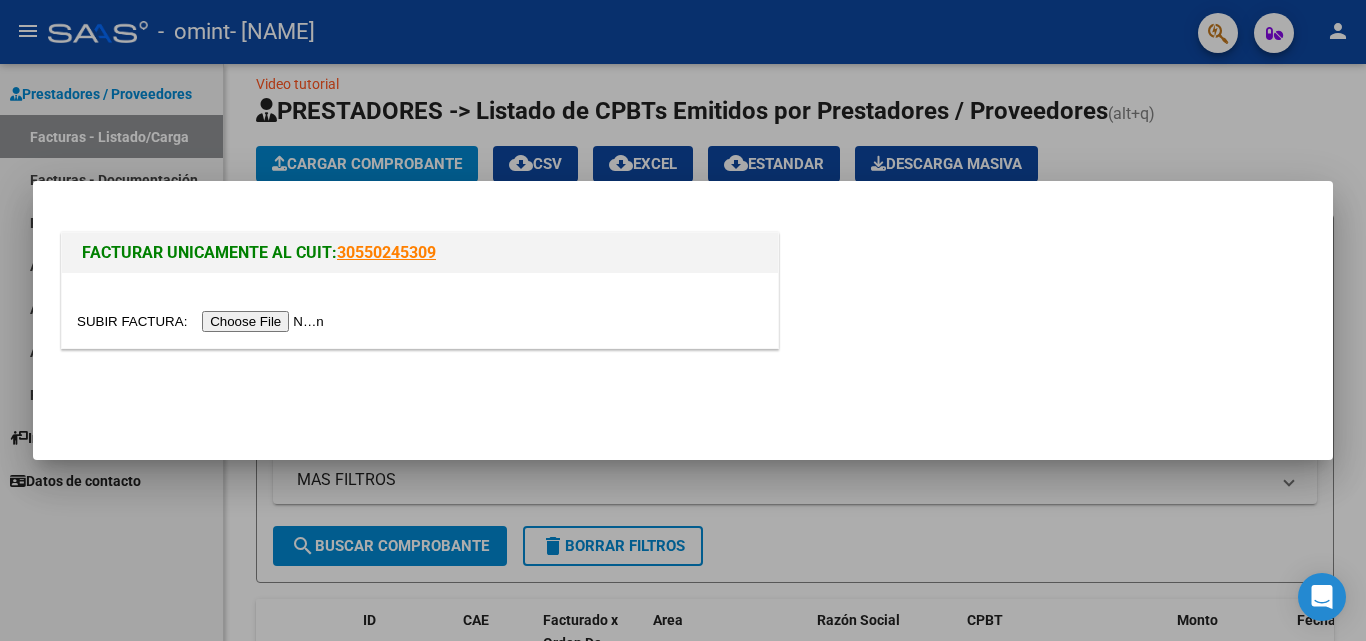 click at bounding box center [203, 321] 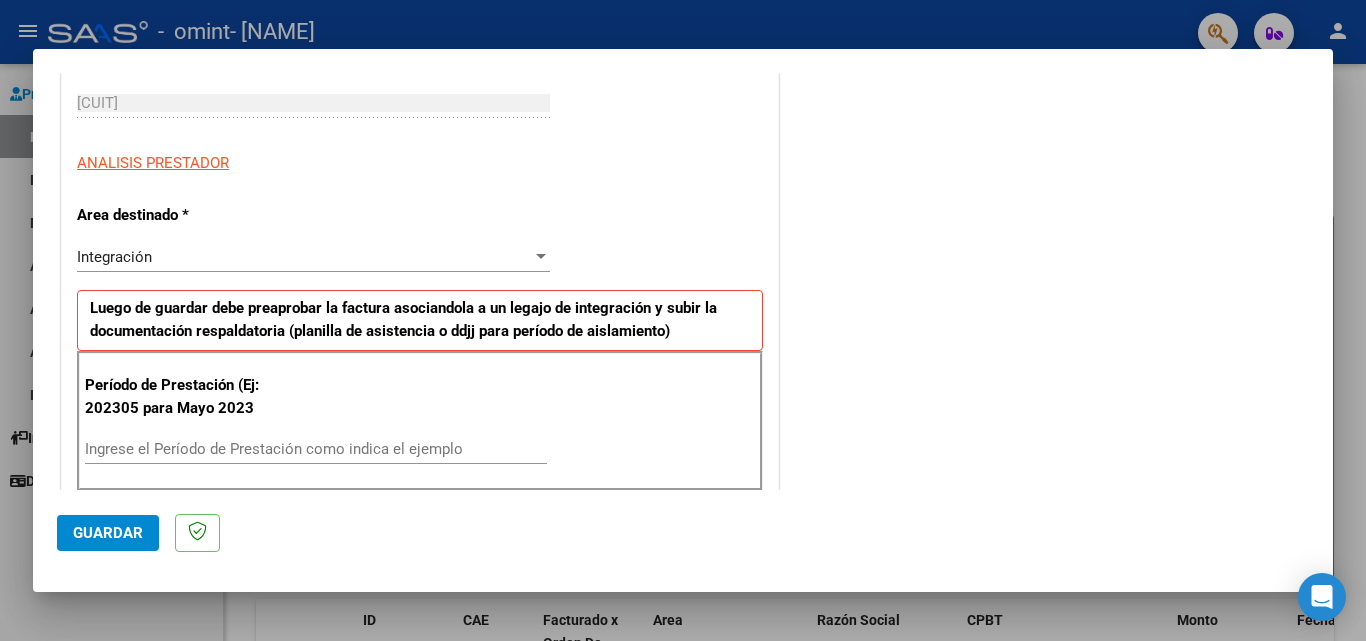 scroll, scrollTop: 307, scrollLeft: 0, axis: vertical 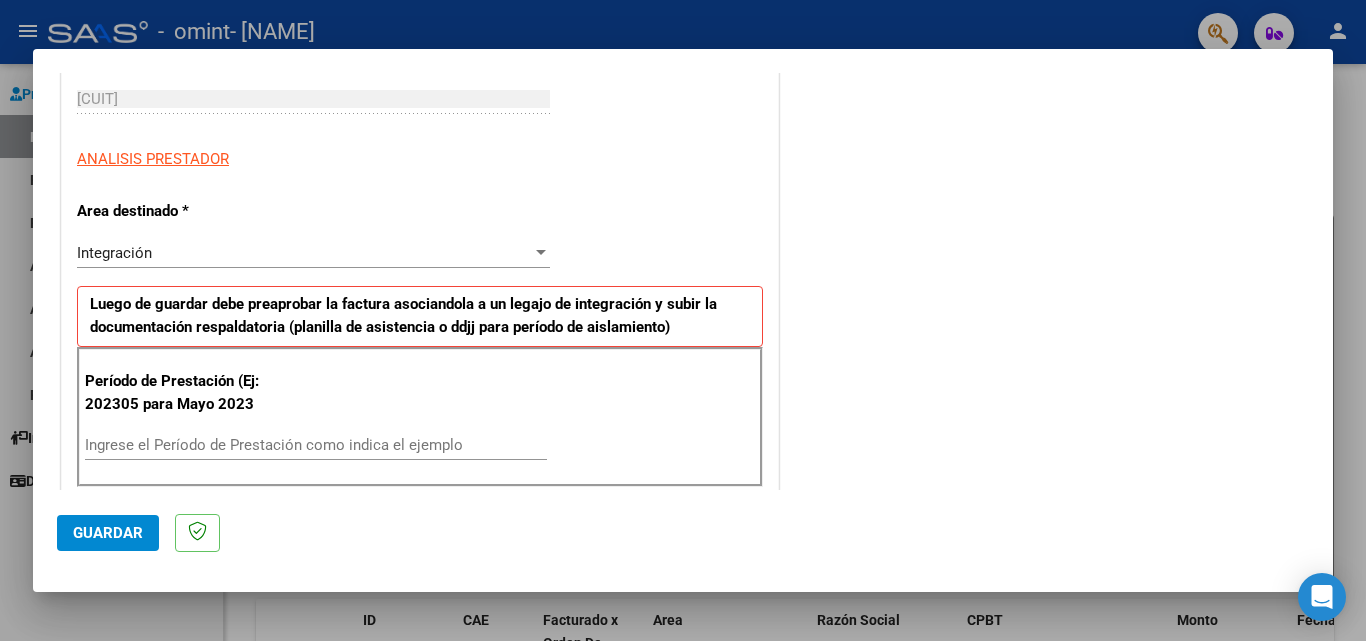 click at bounding box center [541, 253] 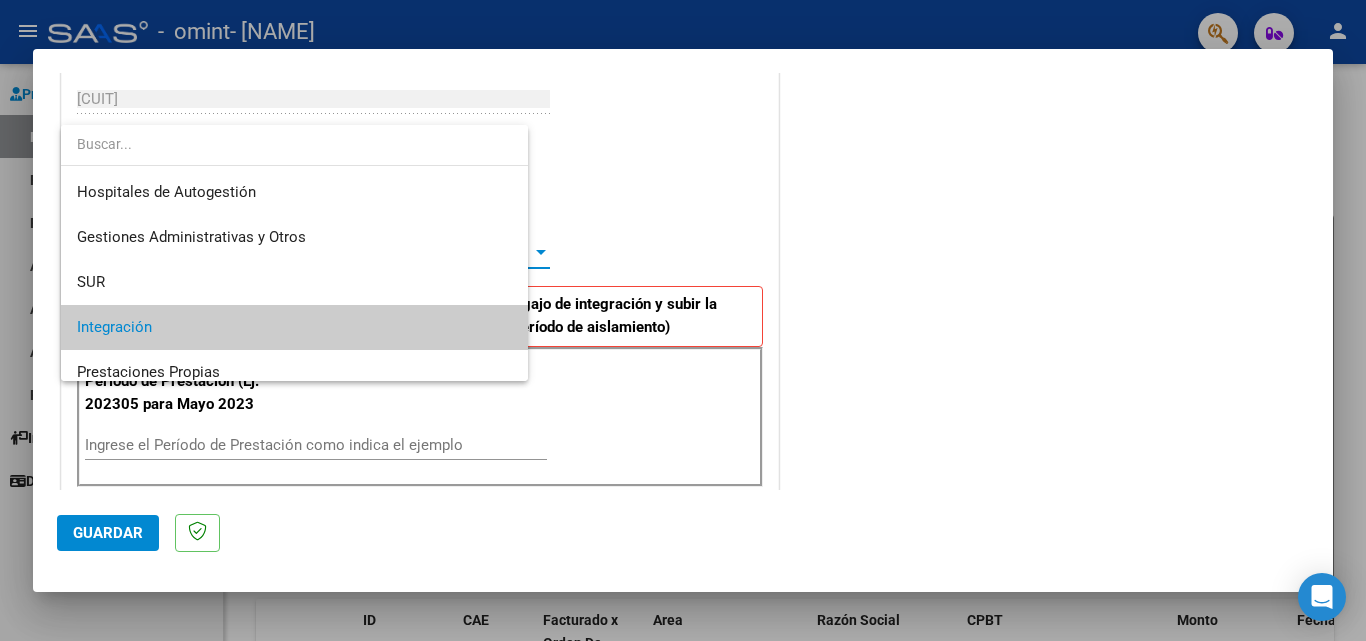 scroll, scrollTop: 75, scrollLeft: 0, axis: vertical 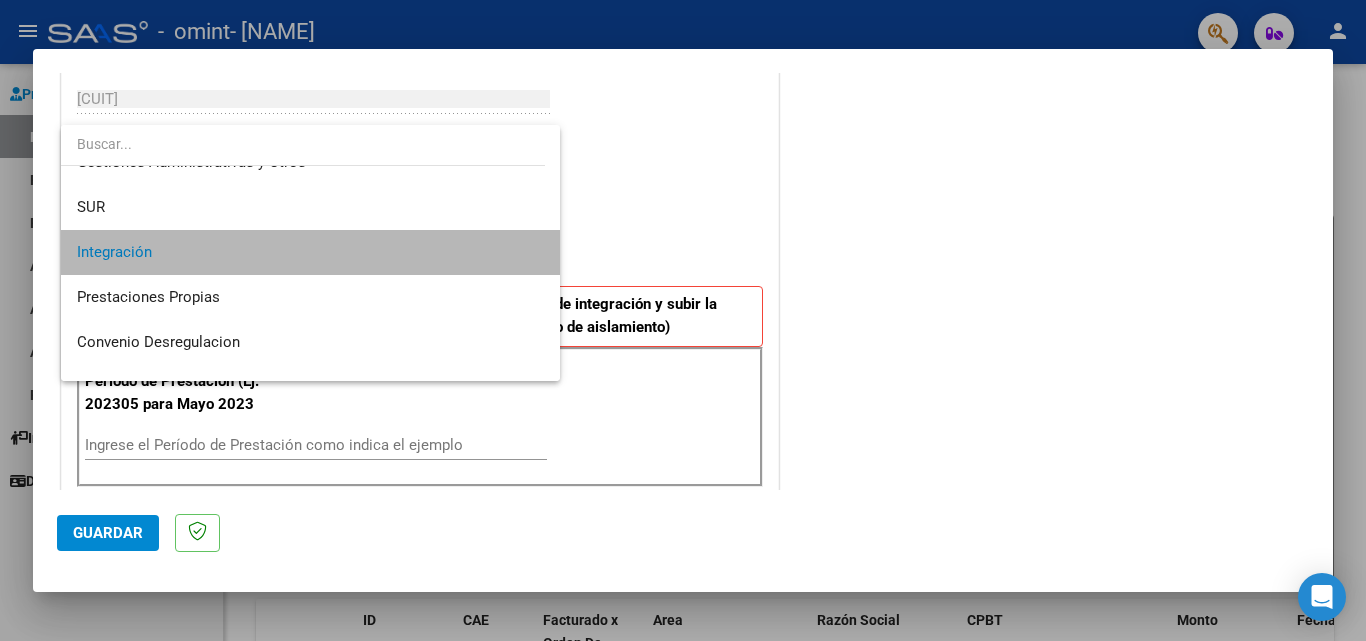 click on "Integración" at bounding box center [310, 252] 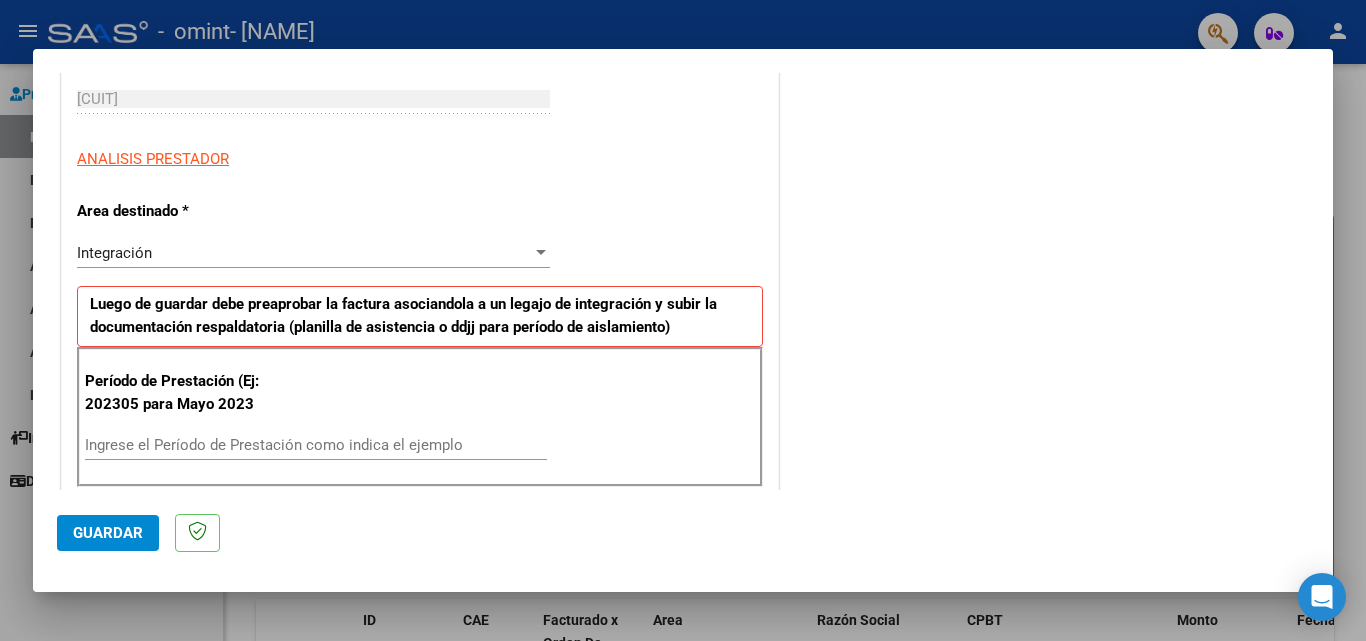 click on "Ingrese el Período de Prestación como indica el ejemplo" at bounding box center (316, 445) 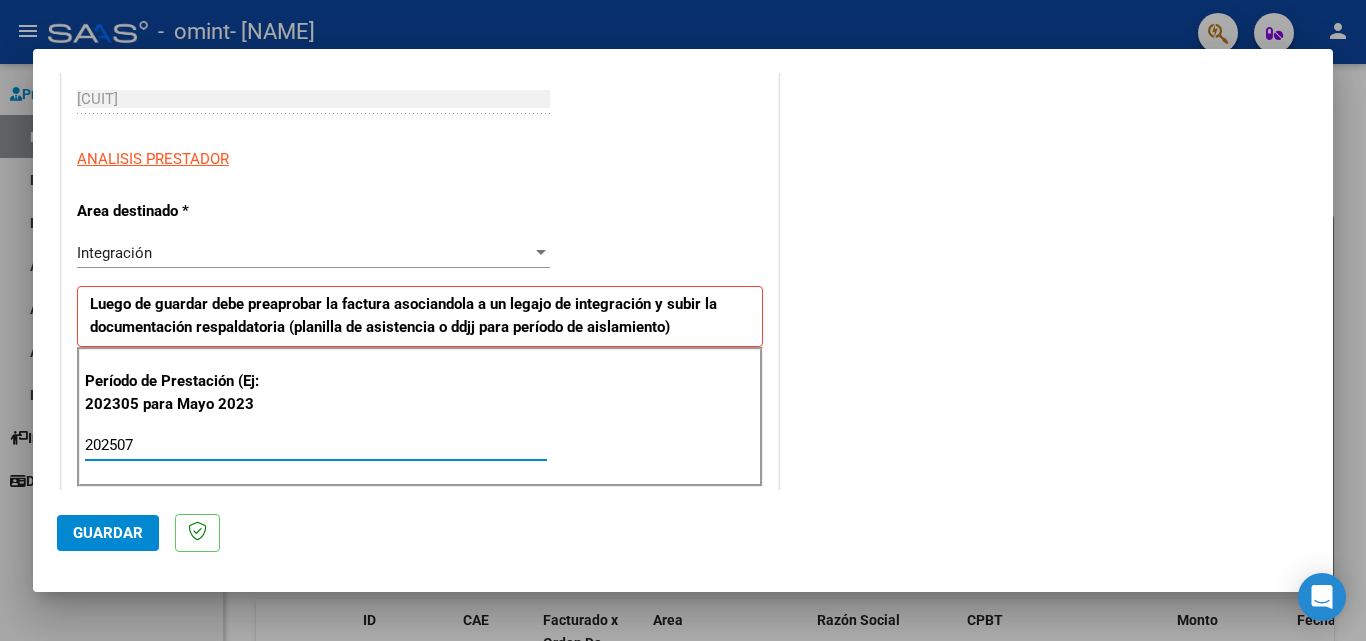 type on "202507" 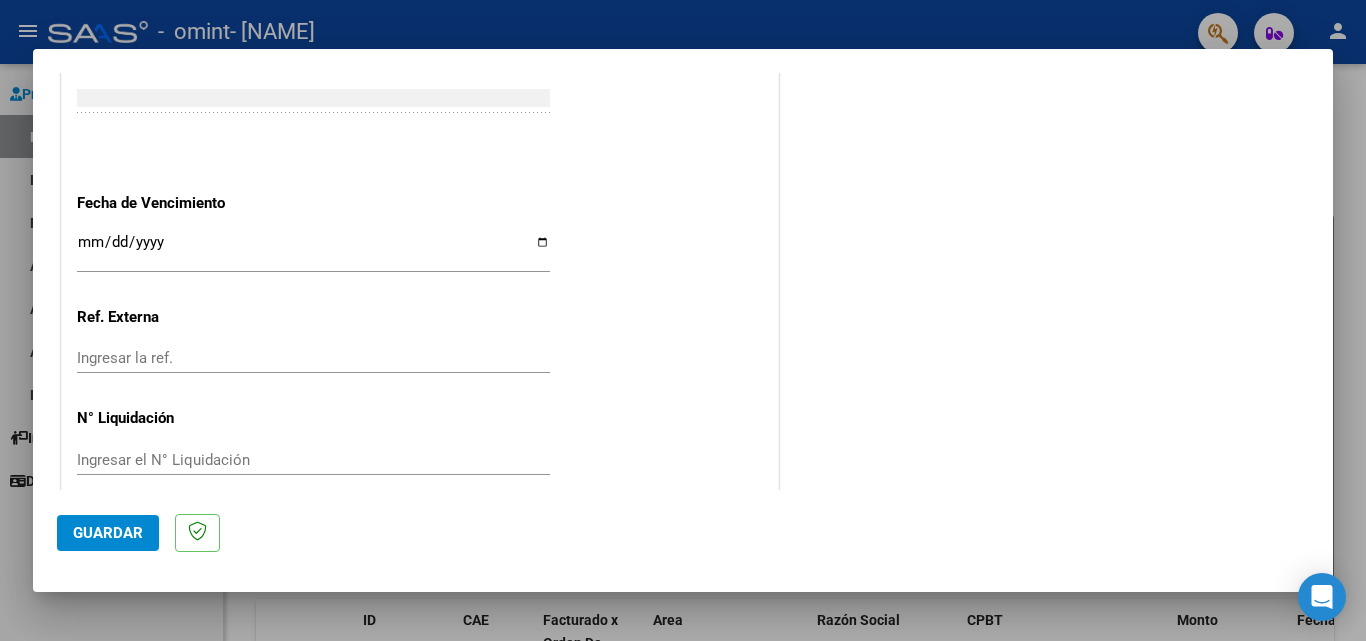 scroll, scrollTop: 1305, scrollLeft: 0, axis: vertical 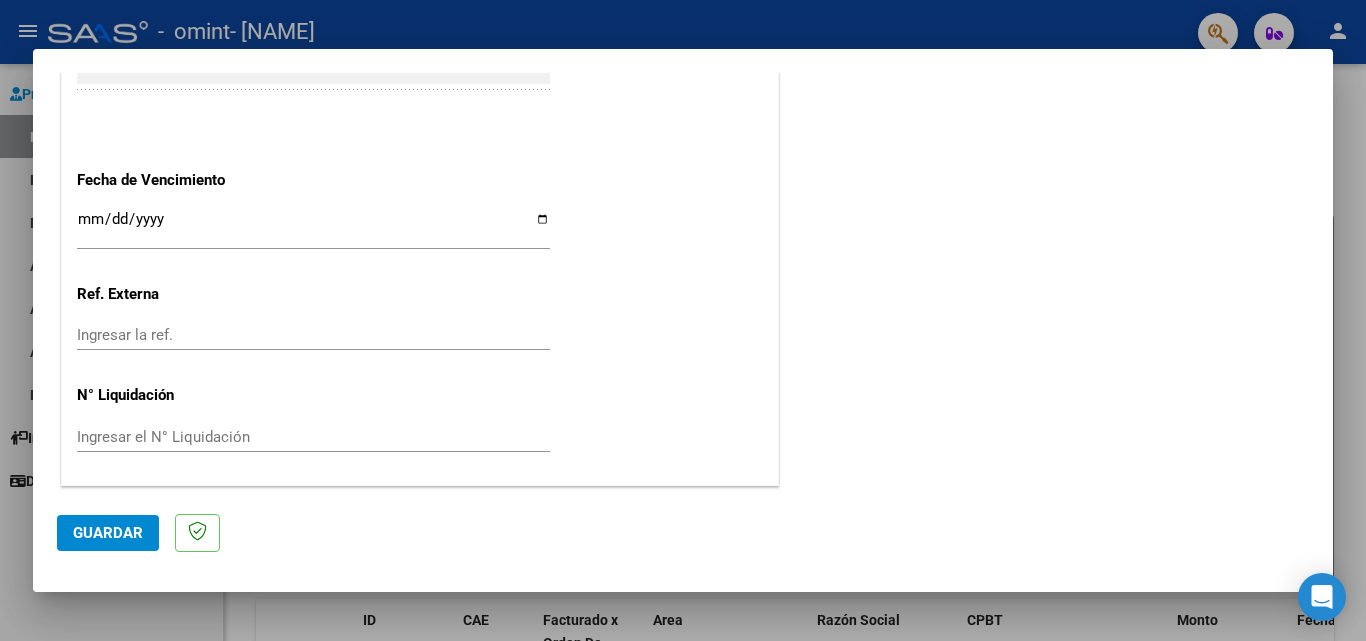 click on "Guardar" 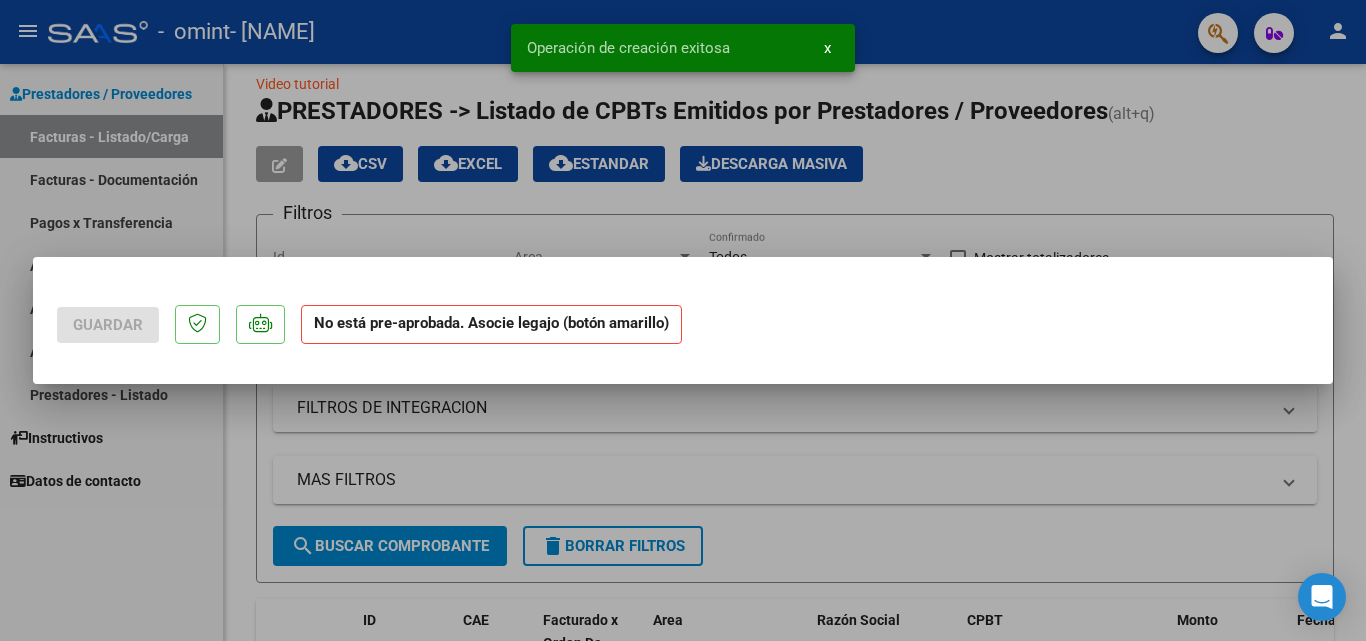 scroll, scrollTop: 0, scrollLeft: 0, axis: both 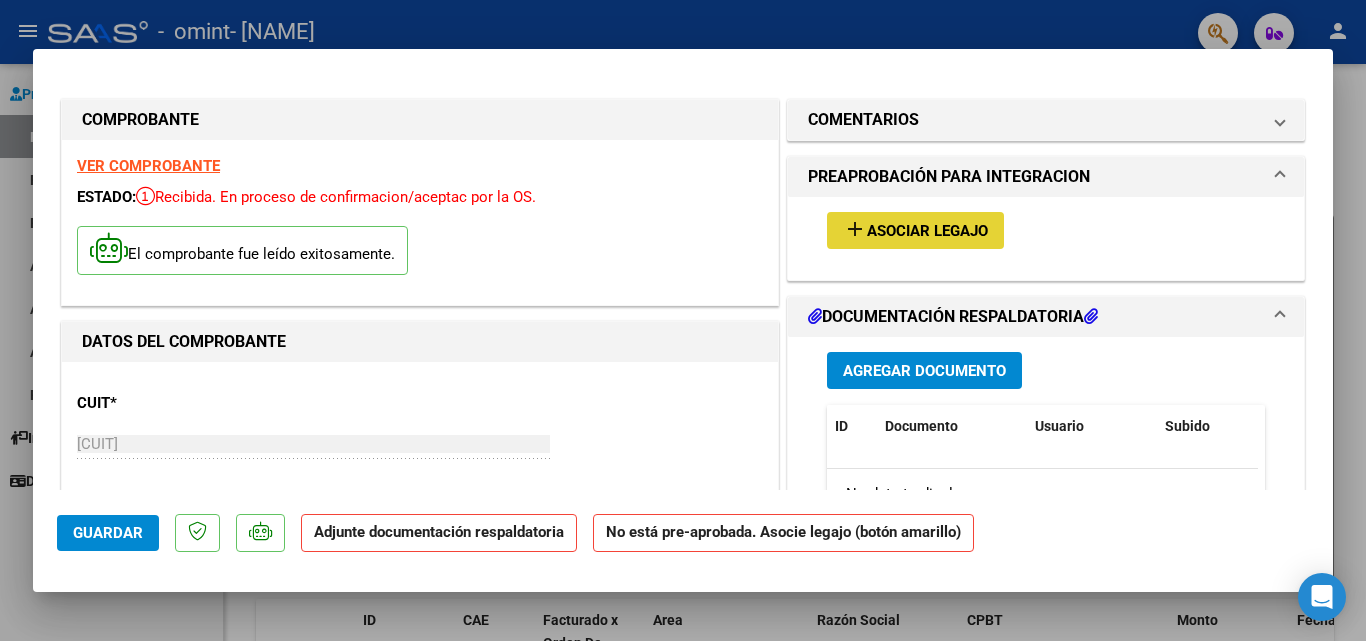click on "Asociar Legajo" at bounding box center [927, 231] 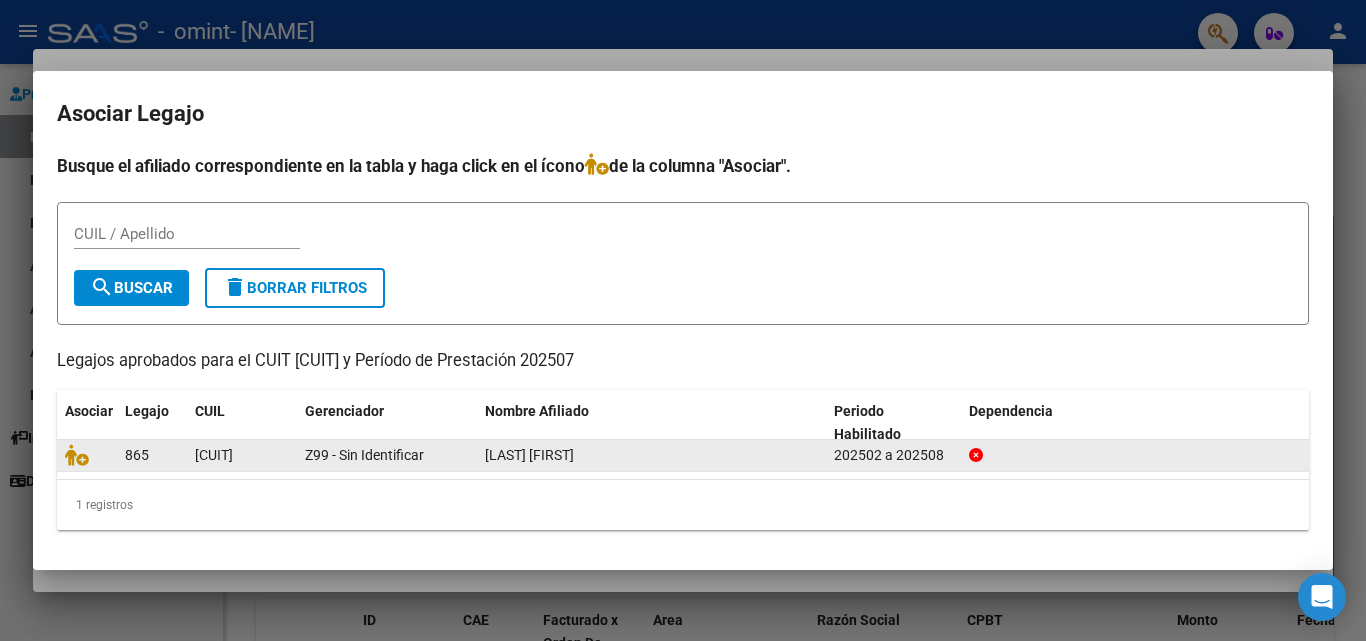 click on "[CUIT]" 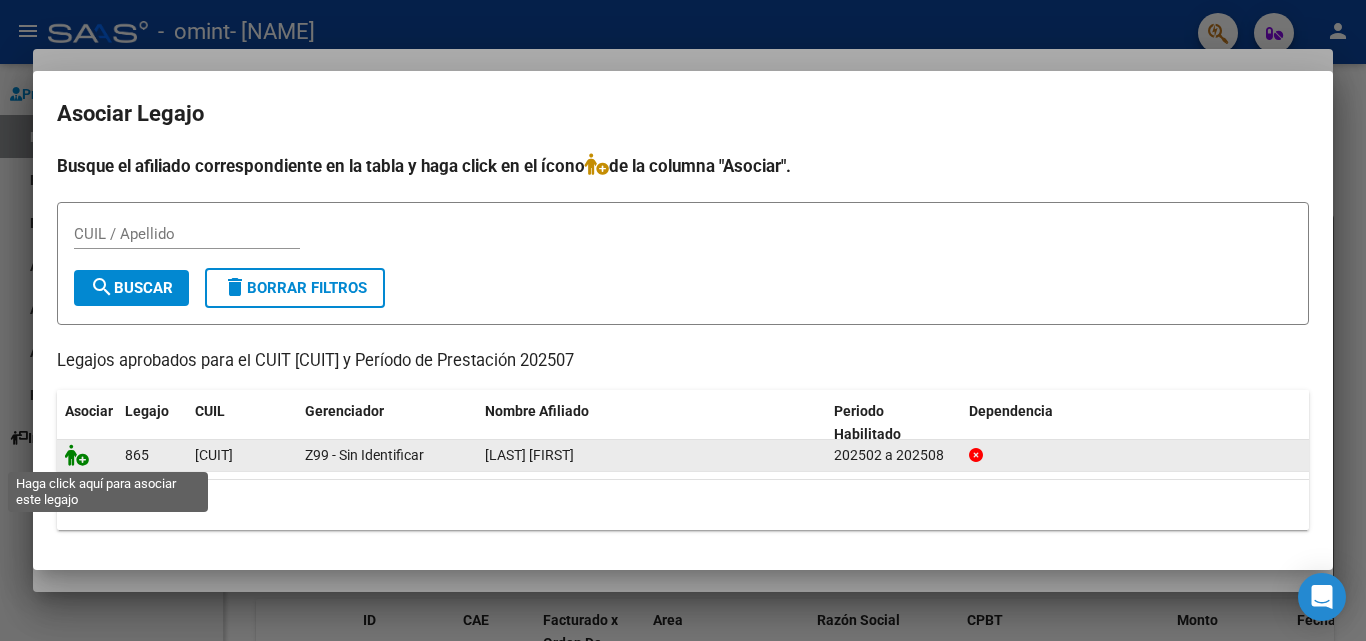 click 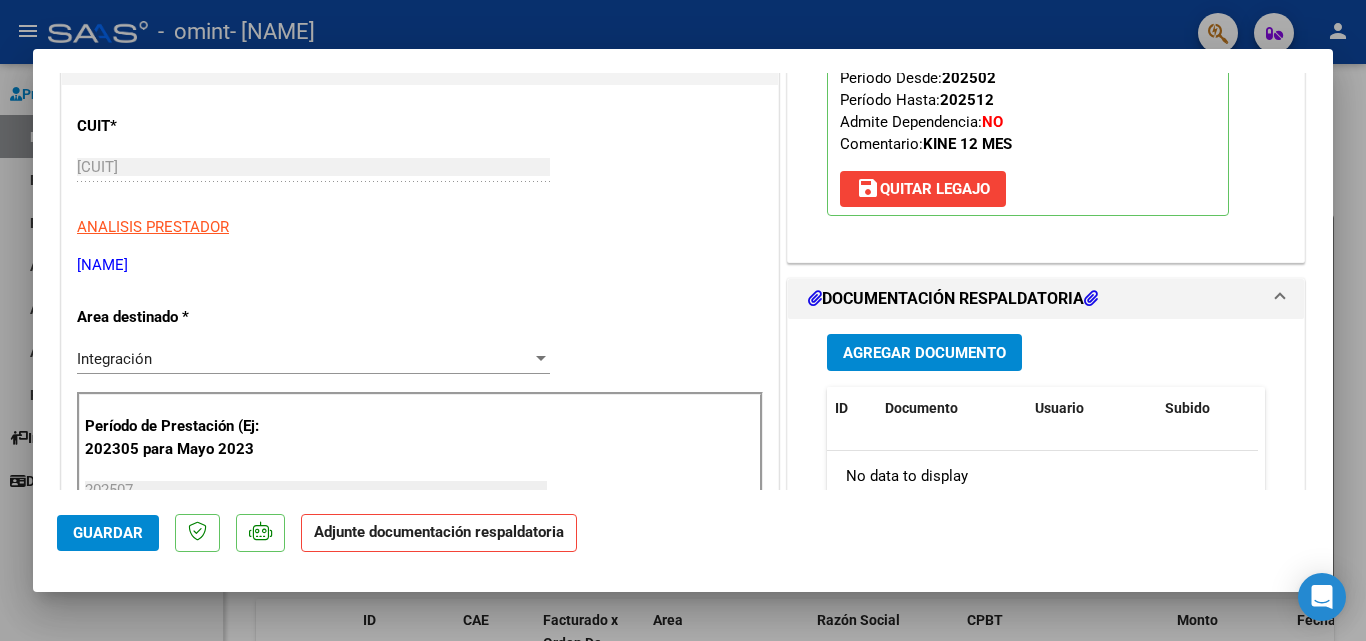 scroll, scrollTop: 254, scrollLeft: 0, axis: vertical 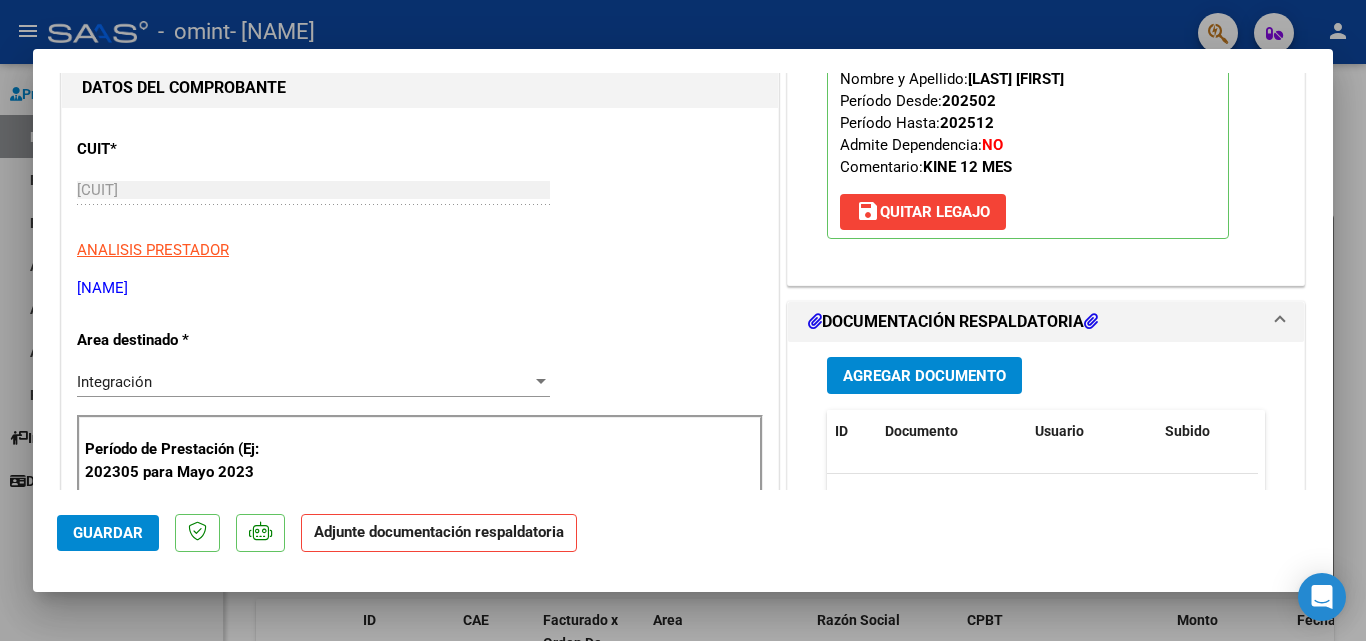 click on "Agregar Documento" at bounding box center [924, 376] 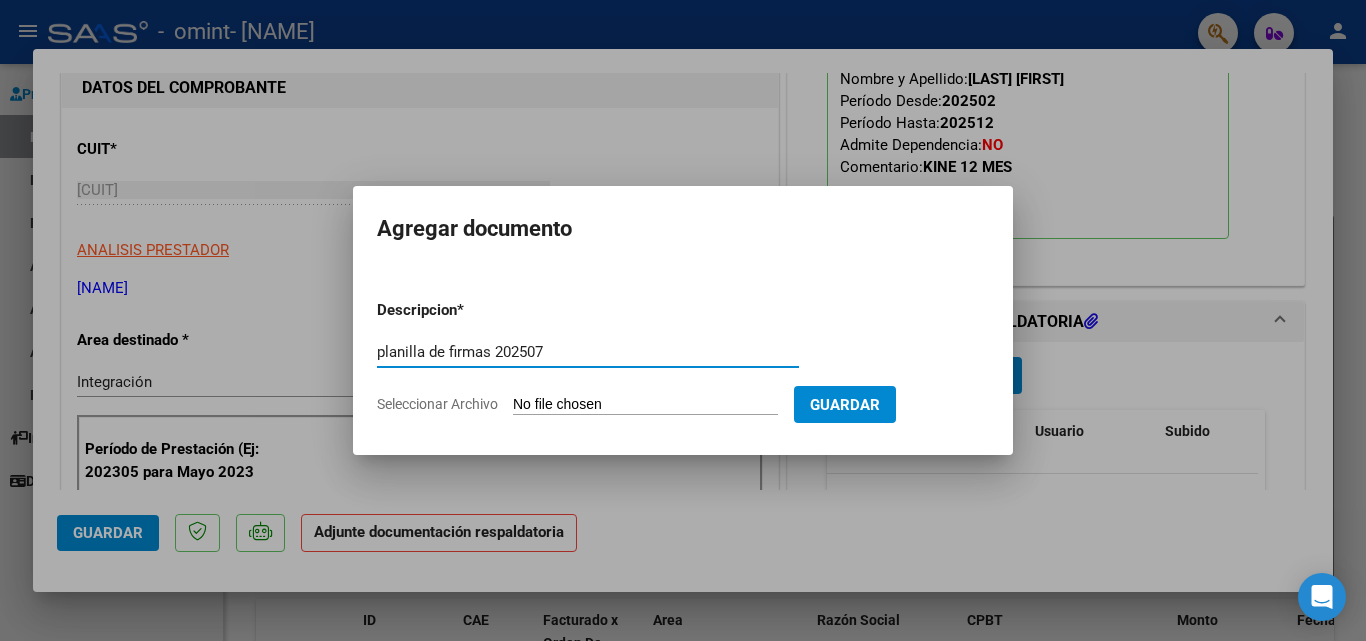 type on "planilla de firmas 202507" 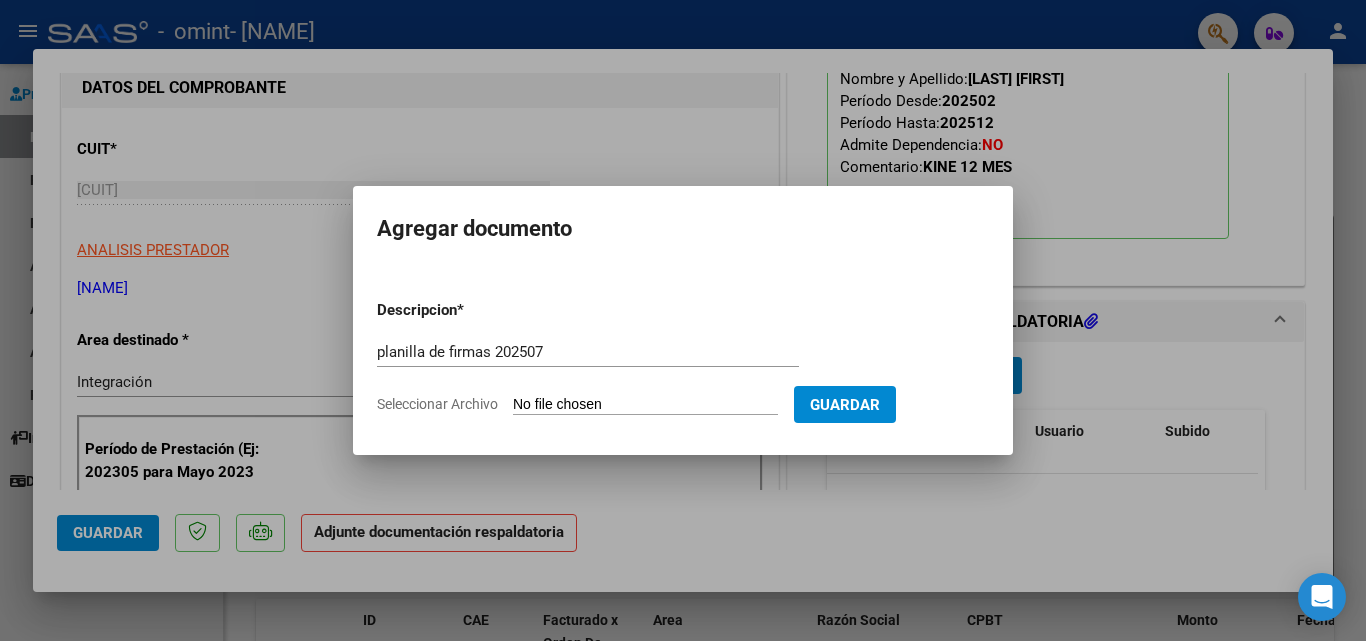 type on "C:\fakepath\OMINT SA Planilla 07.2025.pdf" 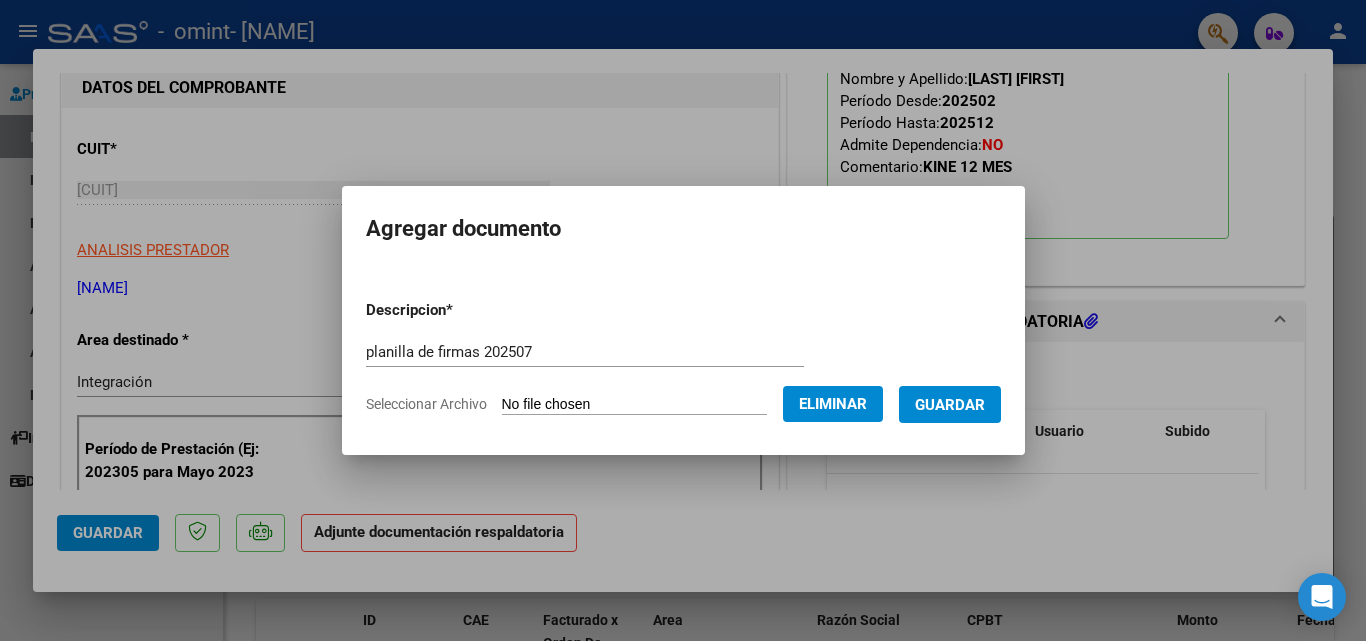 click on "Guardar" at bounding box center (950, 405) 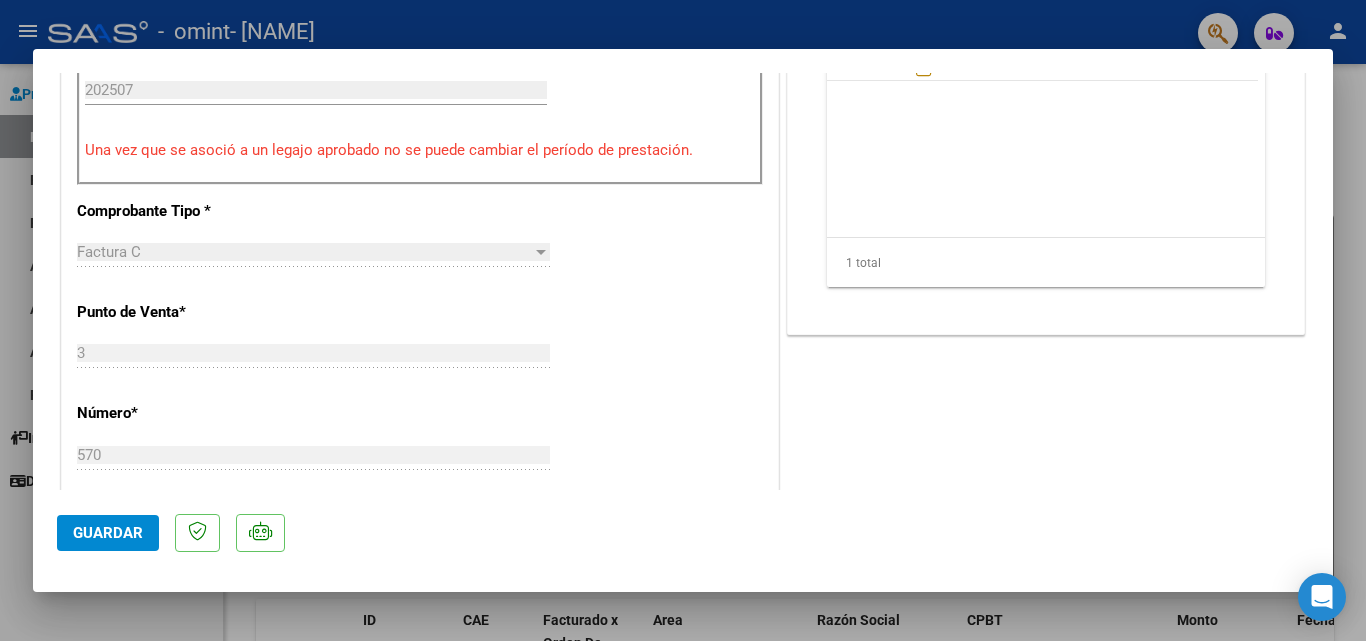 scroll, scrollTop: 691, scrollLeft: 0, axis: vertical 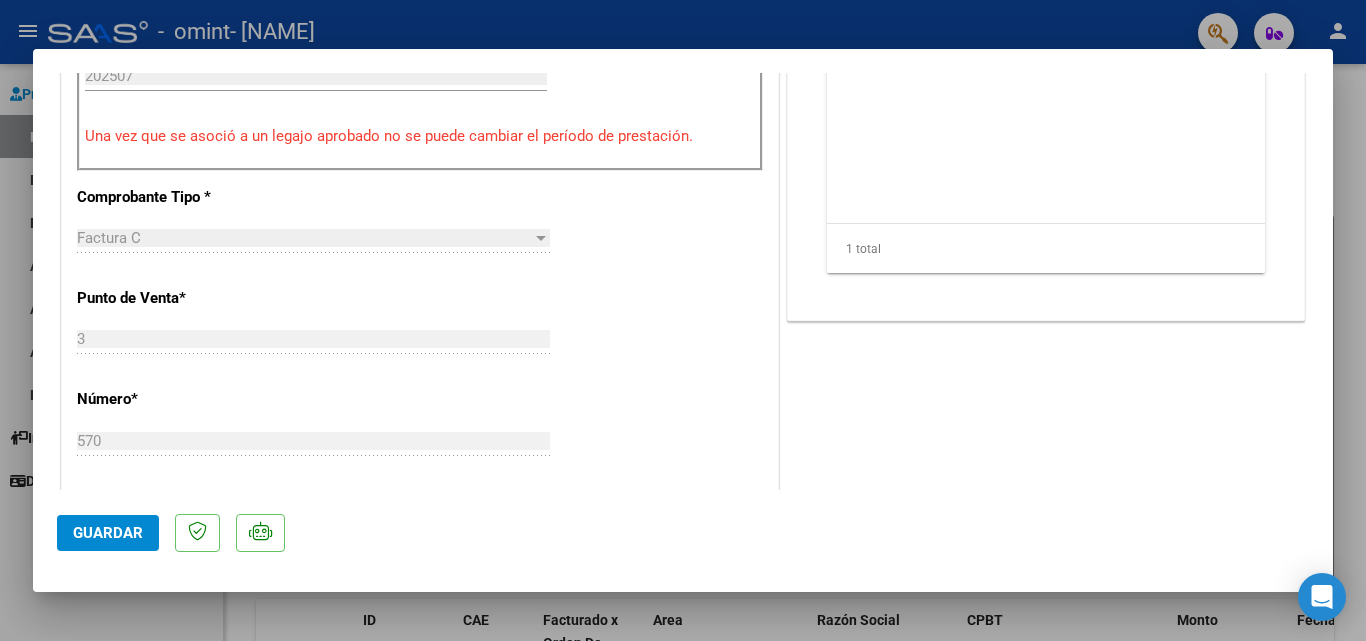 click on "Guardar" 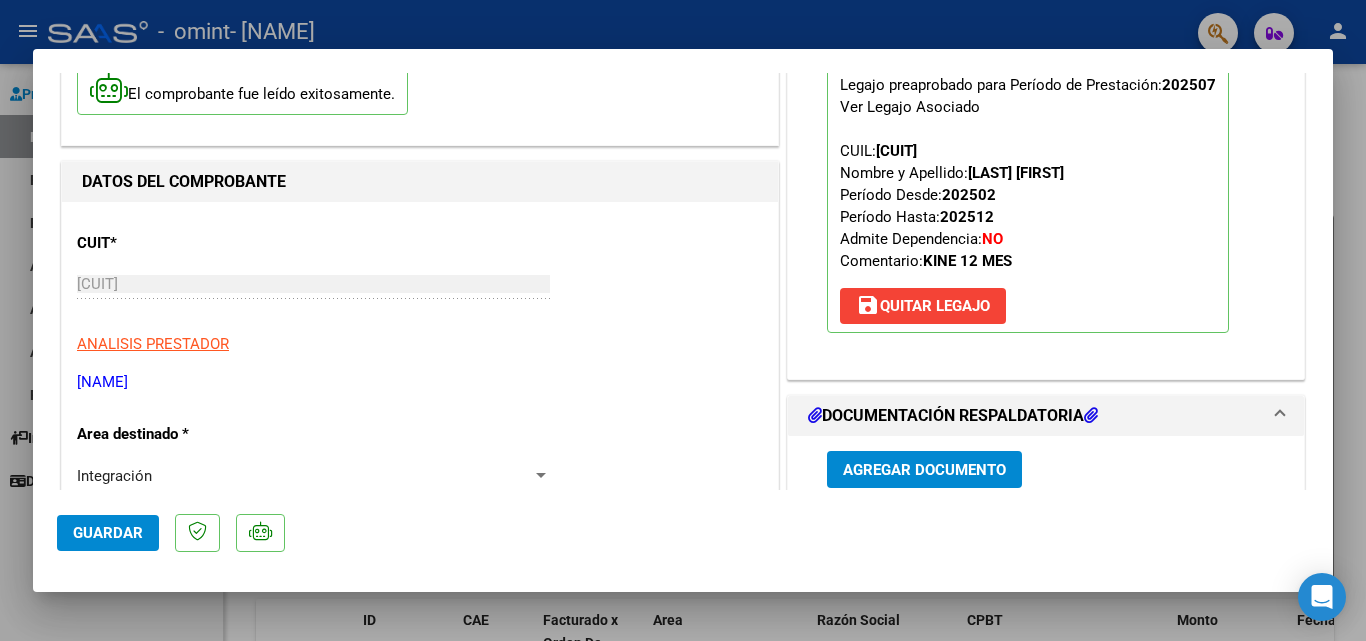 scroll, scrollTop: 0, scrollLeft: 0, axis: both 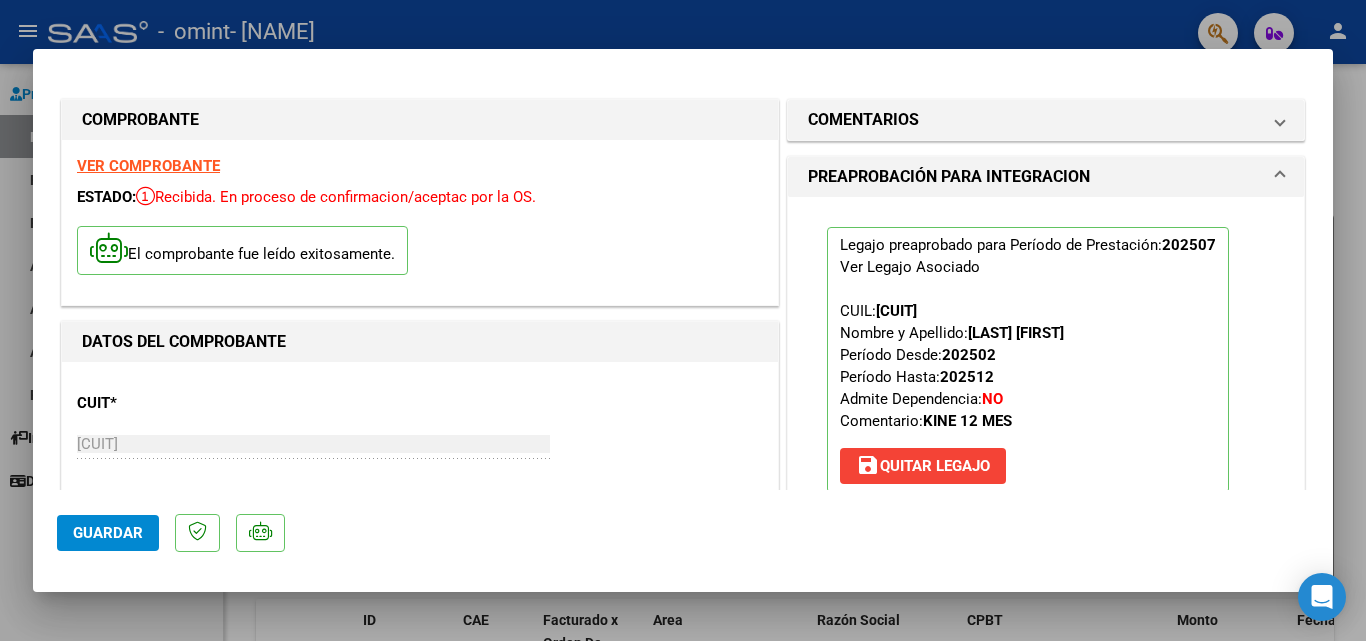 click at bounding box center (683, 320) 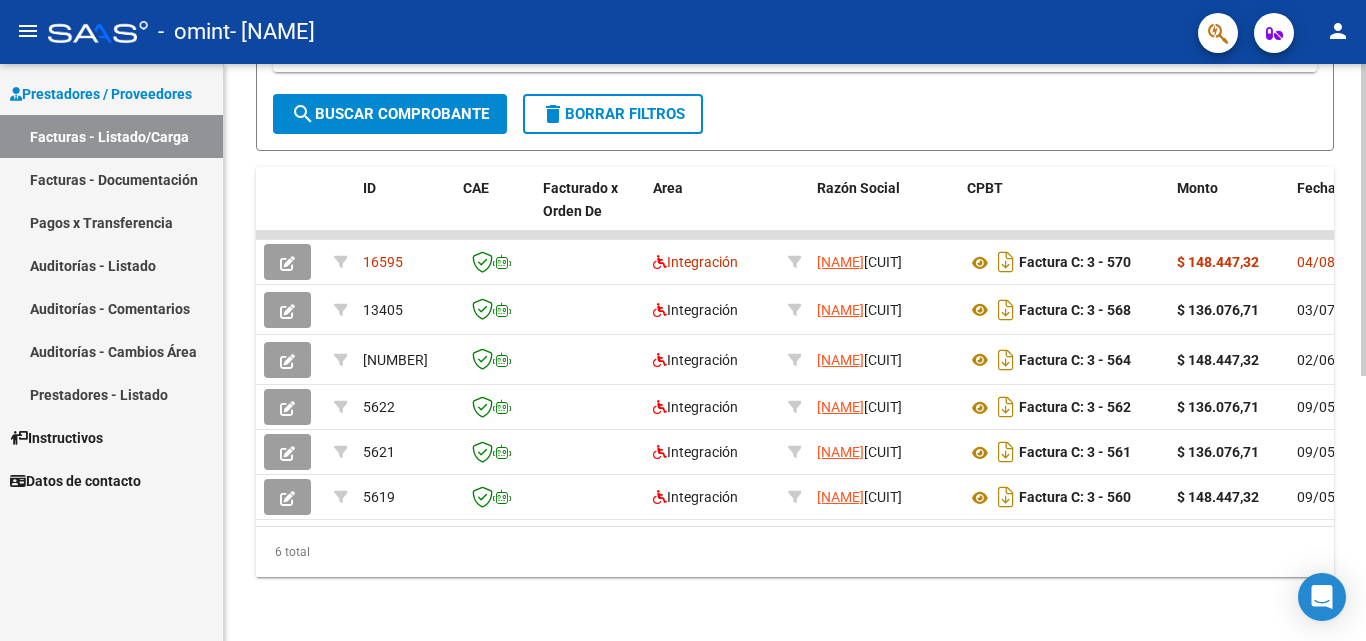 scroll, scrollTop: 491, scrollLeft: 0, axis: vertical 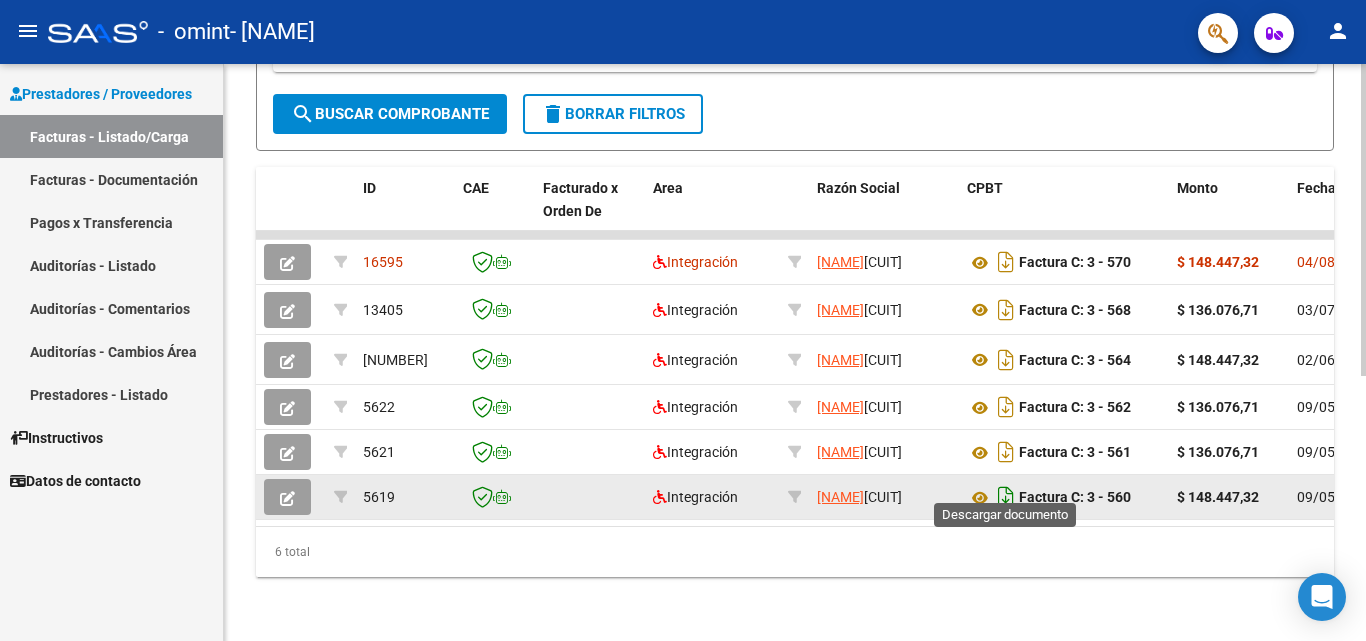 click 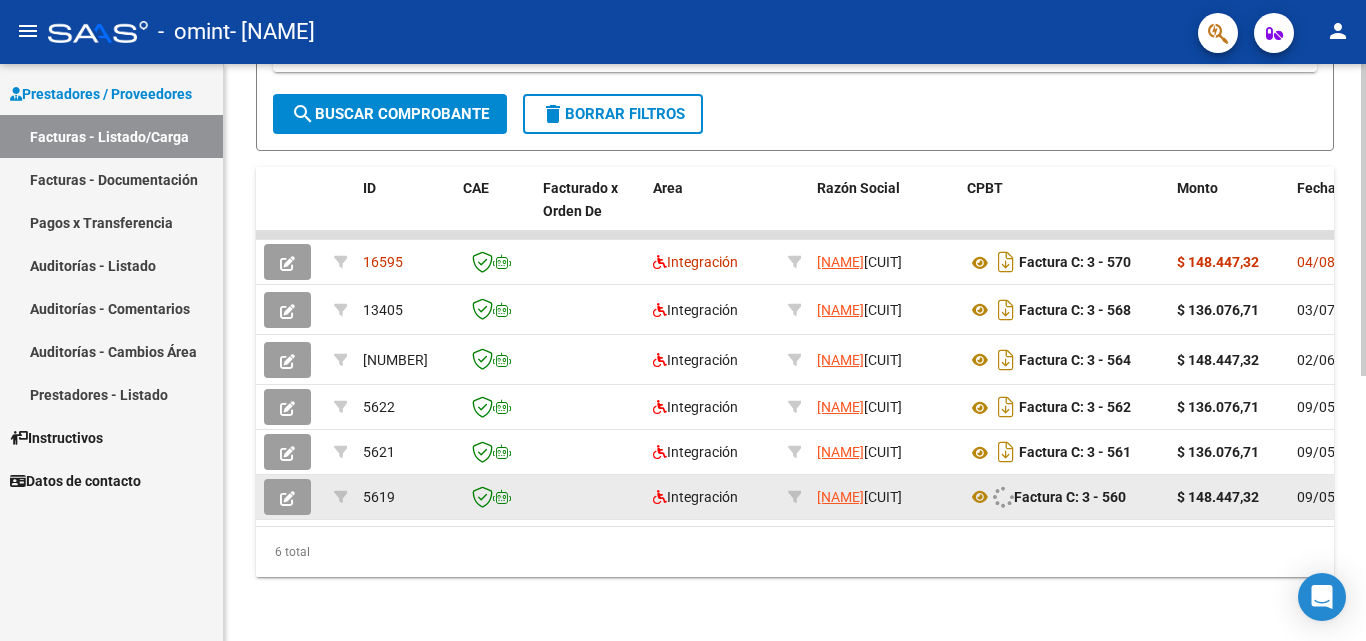 click 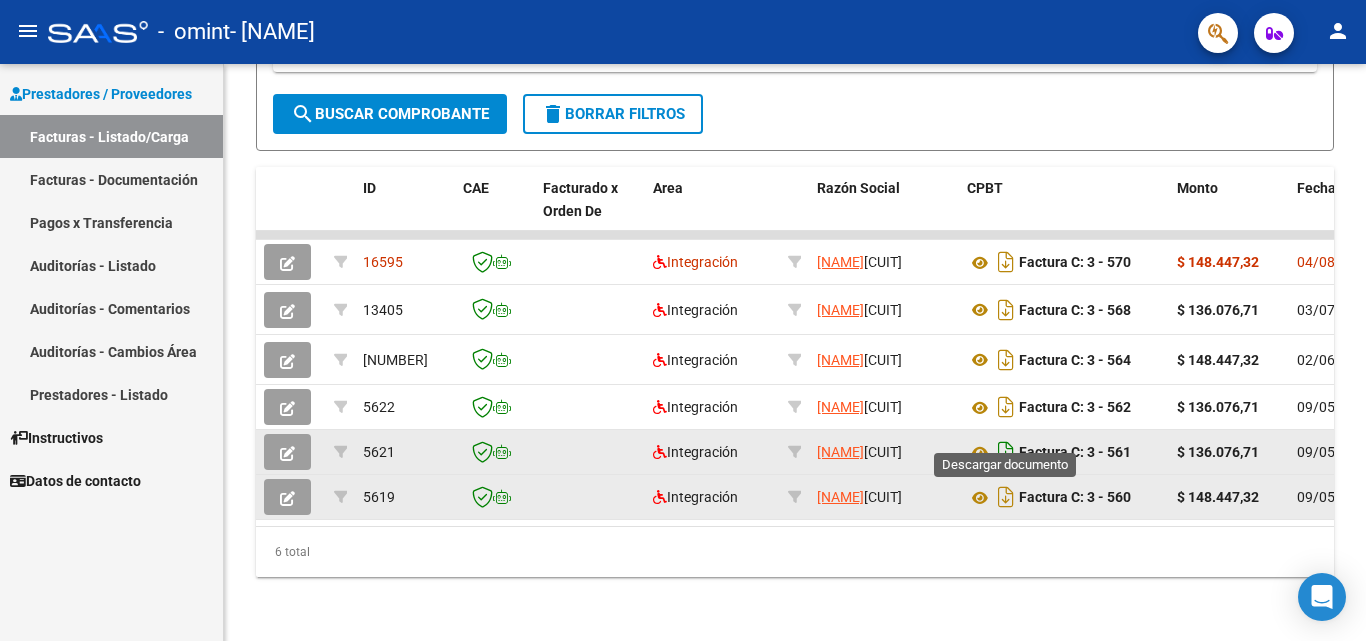click 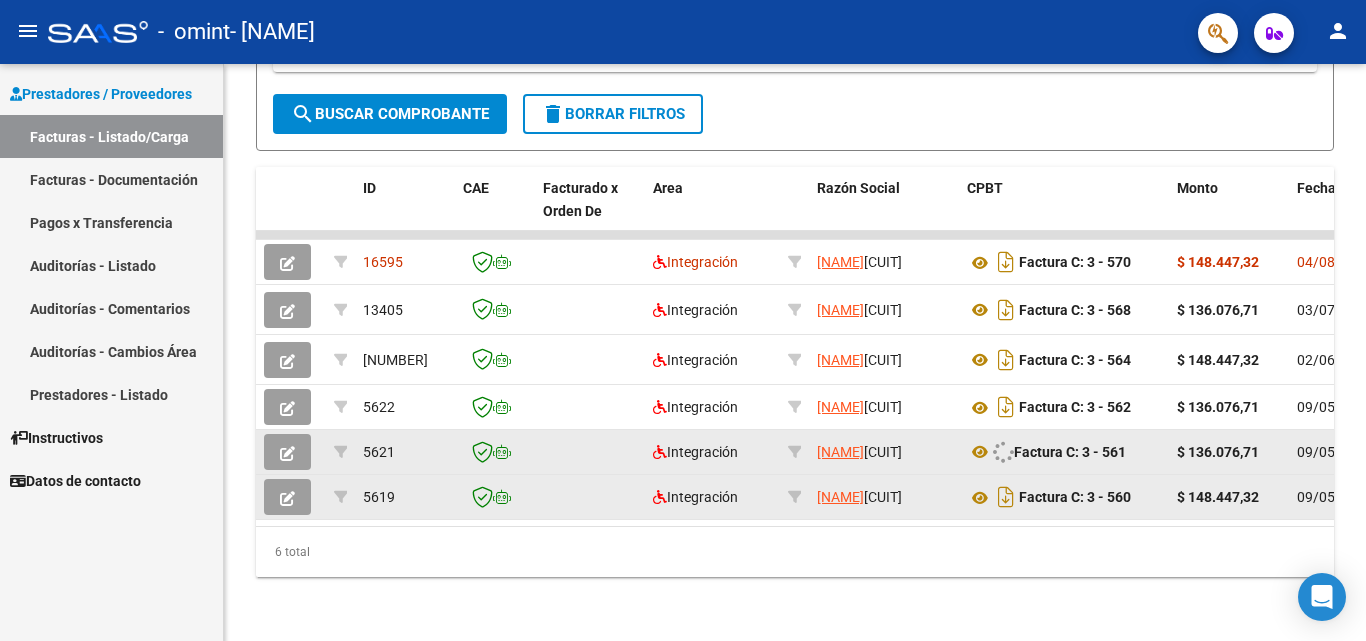click 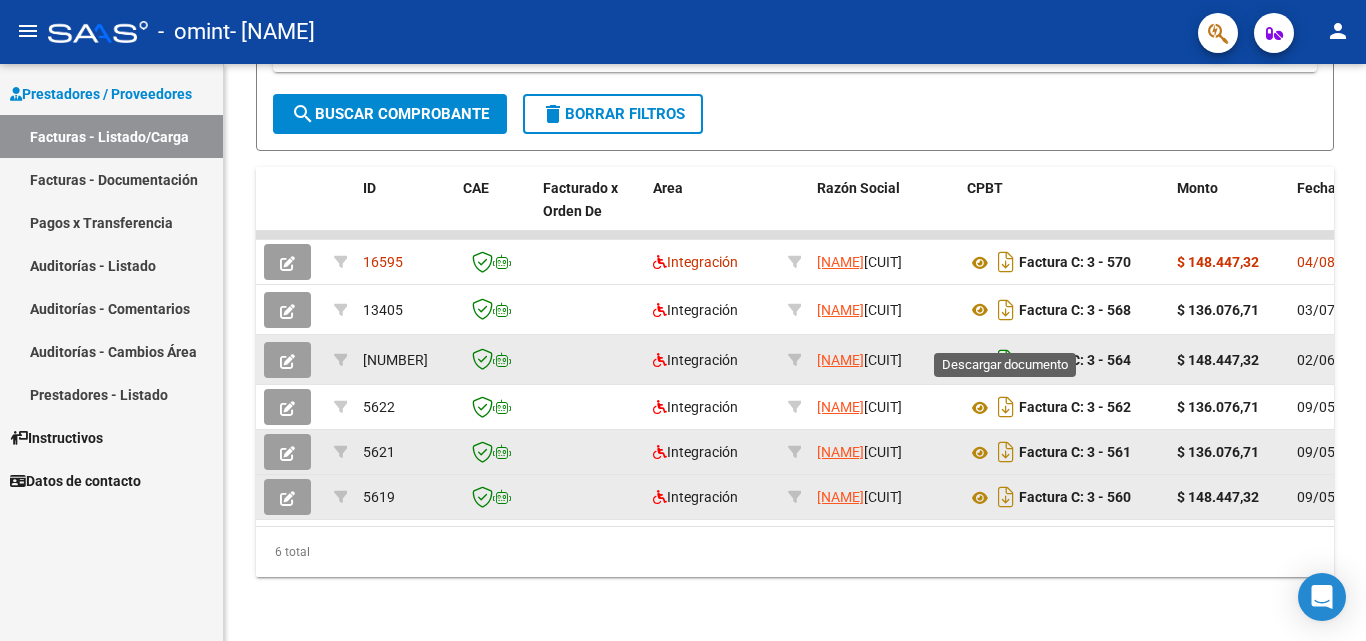 click 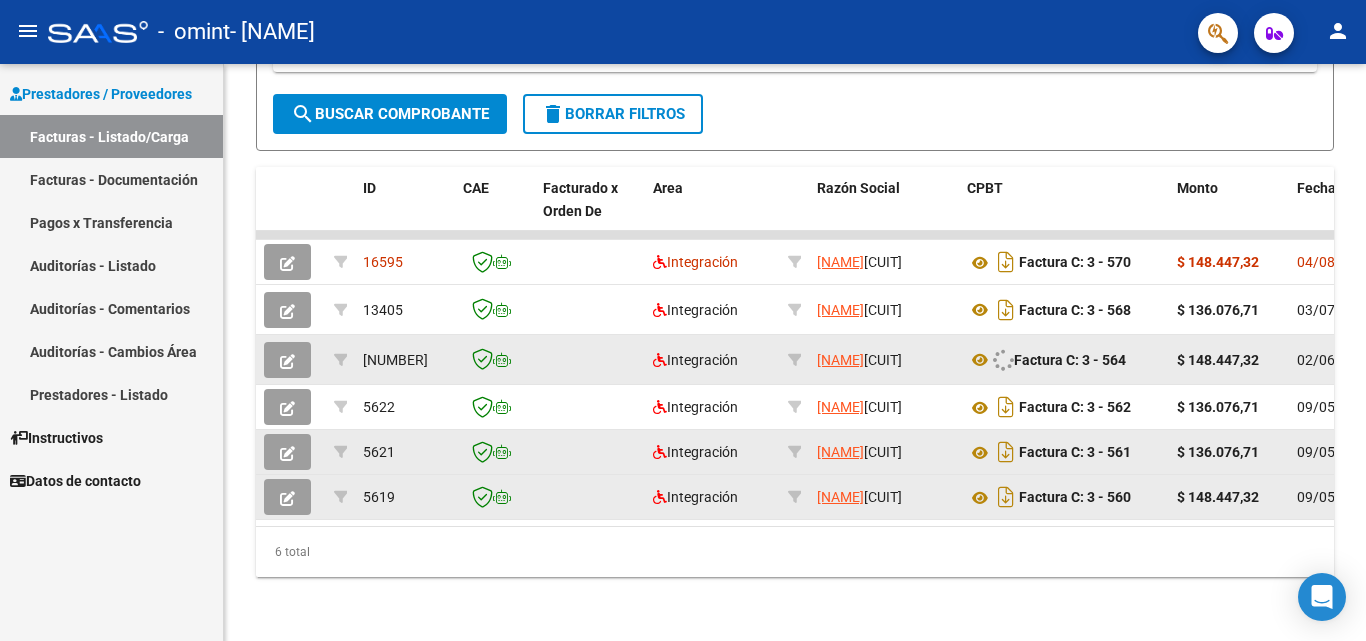 click 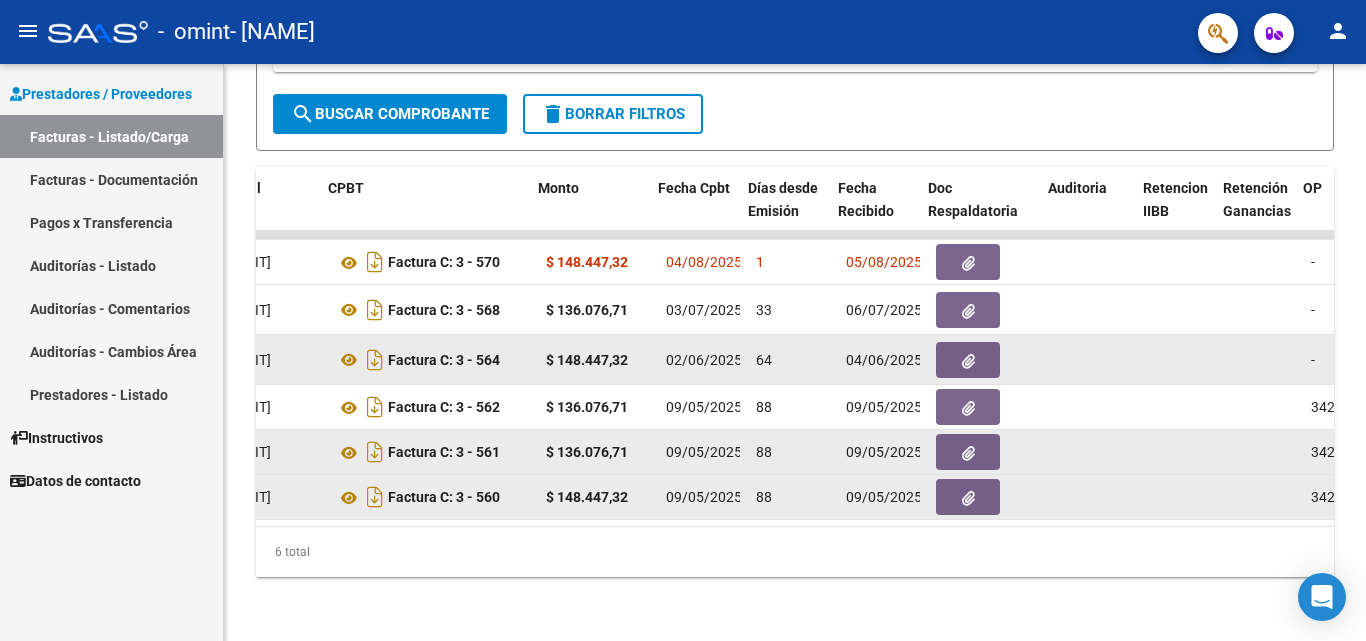 scroll, scrollTop: 0, scrollLeft: 639, axis: horizontal 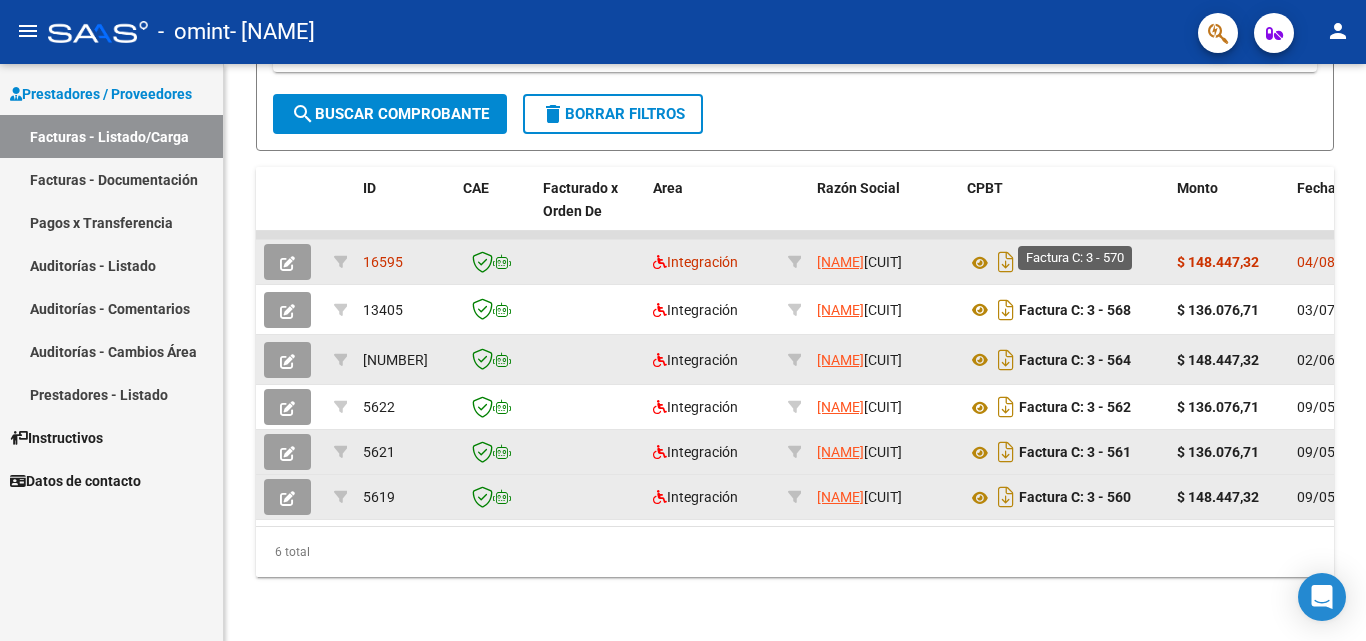 click on "Factura C: 3 - 570" 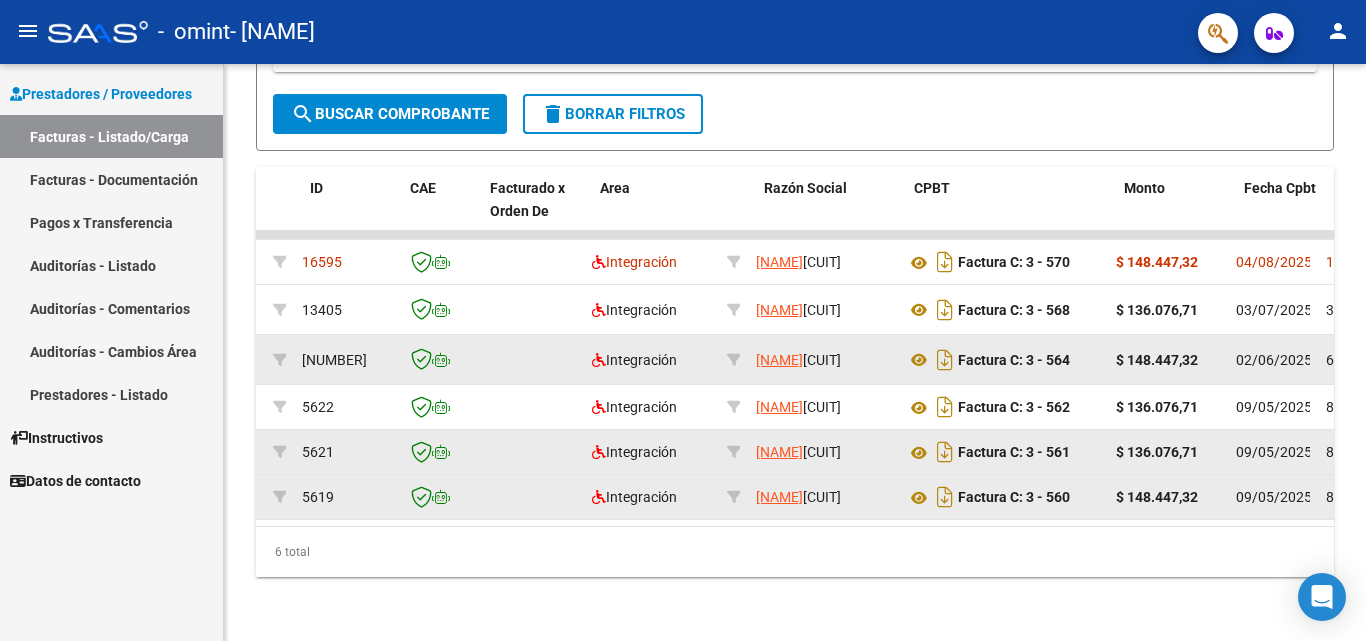 scroll, scrollTop: 0, scrollLeft: 53, axis: horizontal 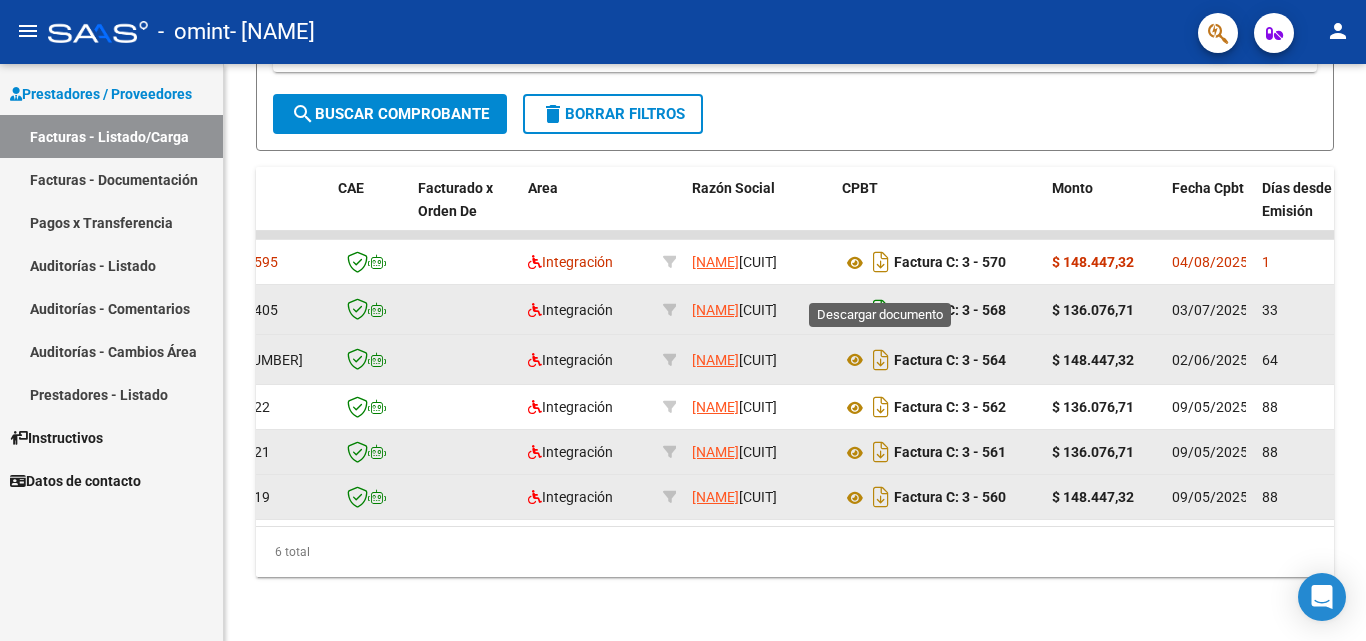 click 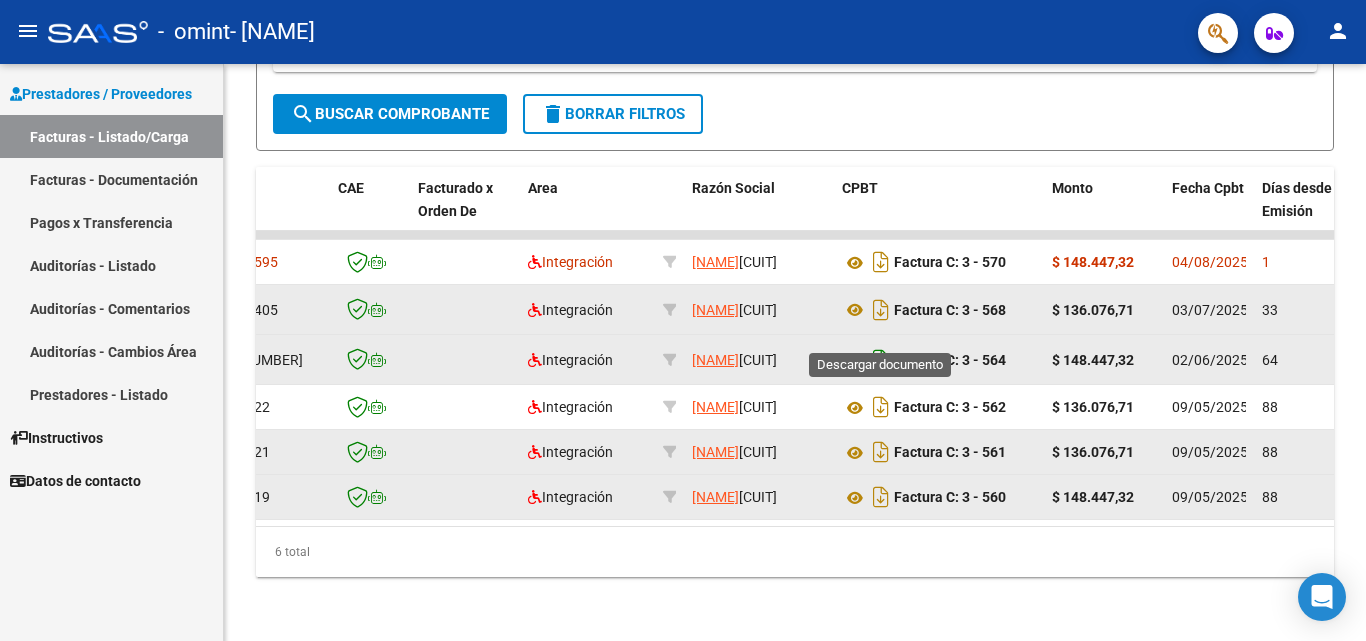 click 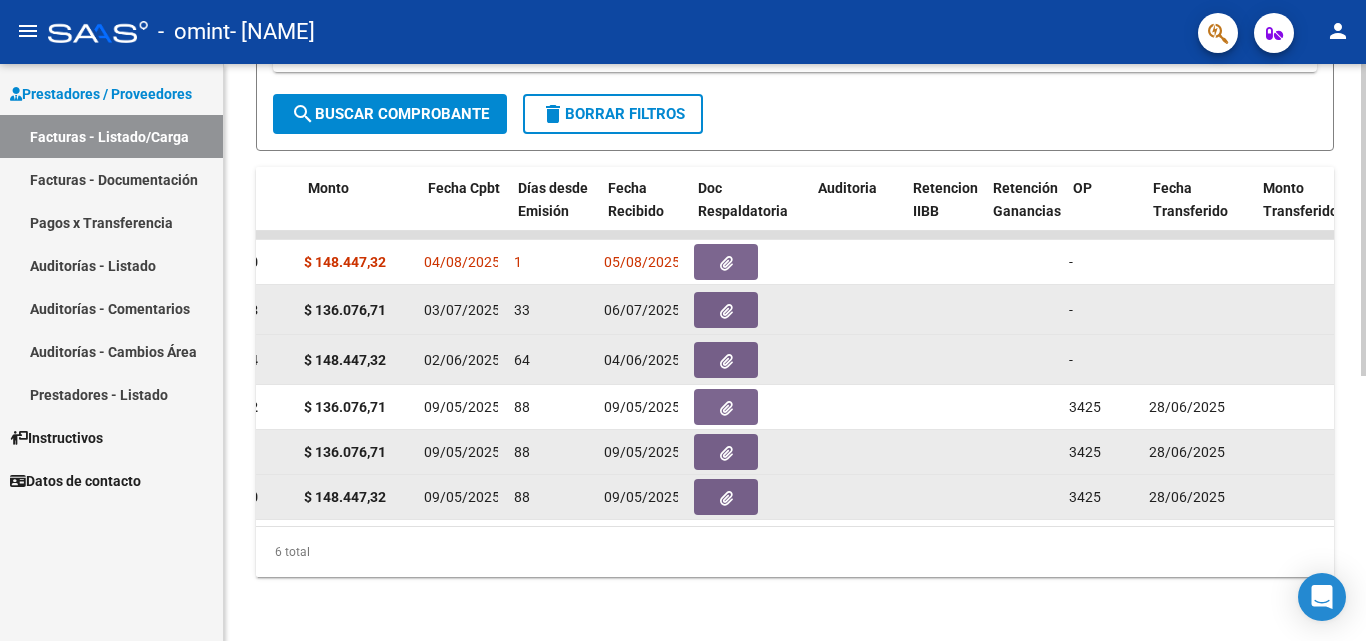 scroll, scrollTop: 0, scrollLeft: 81, axis: horizontal 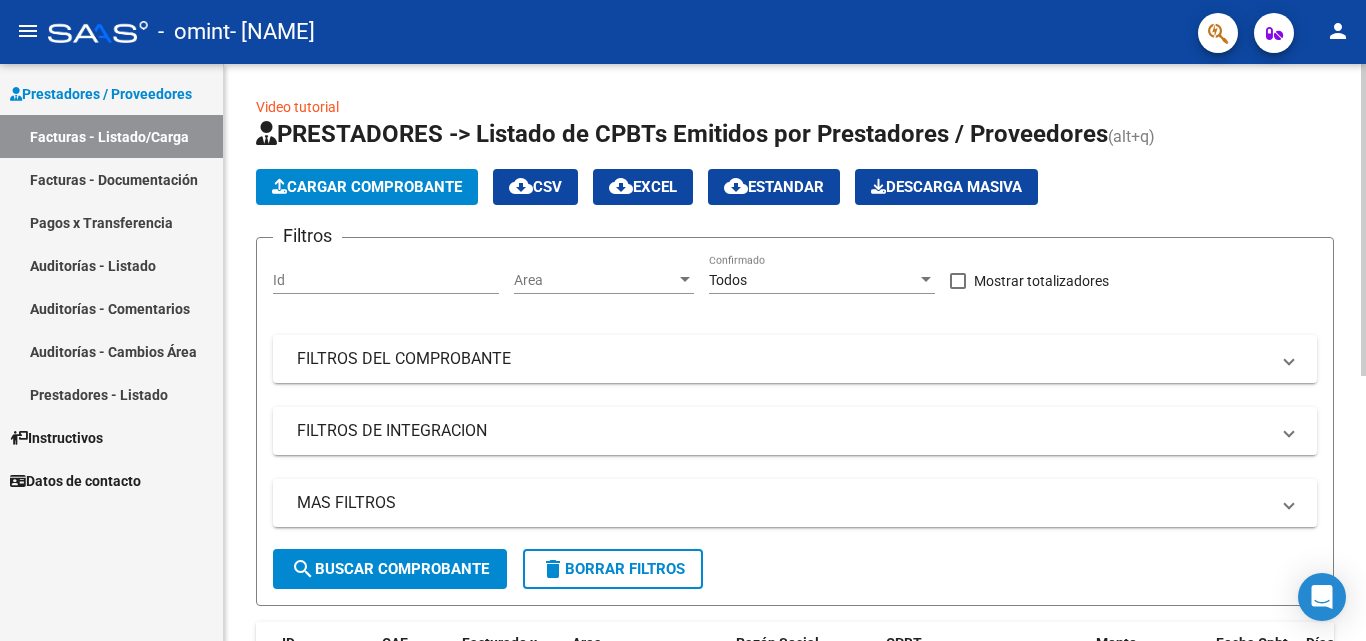 click on "menu - omint - [NAME] person Prestadores / Proveedores Facturas - Listado/Carga Facturas - Documentación Pagos x Transferencia Auditorías - Listado Auditorías - Comentarios Auditorías - Cambios Área Prestadores - Listado Instructivos Datos de contacto Video tutorial PRESTADORES -> Listado de CPBTs Emitidos por Prestadores / Proveedores (alt+q) Cargar Comprobante
cloud_download CSV cloud_download EXCEL cloud_download Estandar Descarga Masiva
Filtros Id Area Area Todos Confirmado Mostrar totalizadores FILTROS DEL COMPROBANTE Comprobante Tipo Comprobante Tipo Start date – End date Fec. Comprobante Desde / Hasta Días Emisión Desde(cant. días) Días Emisión Hasta(cant. días) CUIT / Razón Social Pto. Venta Nro. Comprobante Código SSS CAE Válido CAE Válido Todos Cargado Módulo Hosp. Todos Tiene facturacion Apócrifa Hospital Refes FILTROS DE INTEGRACION Período De Prestación Campos del Archivo de Rendición Devuelto x SSS (dr_envio) Op" at bounding box center [683, 320] 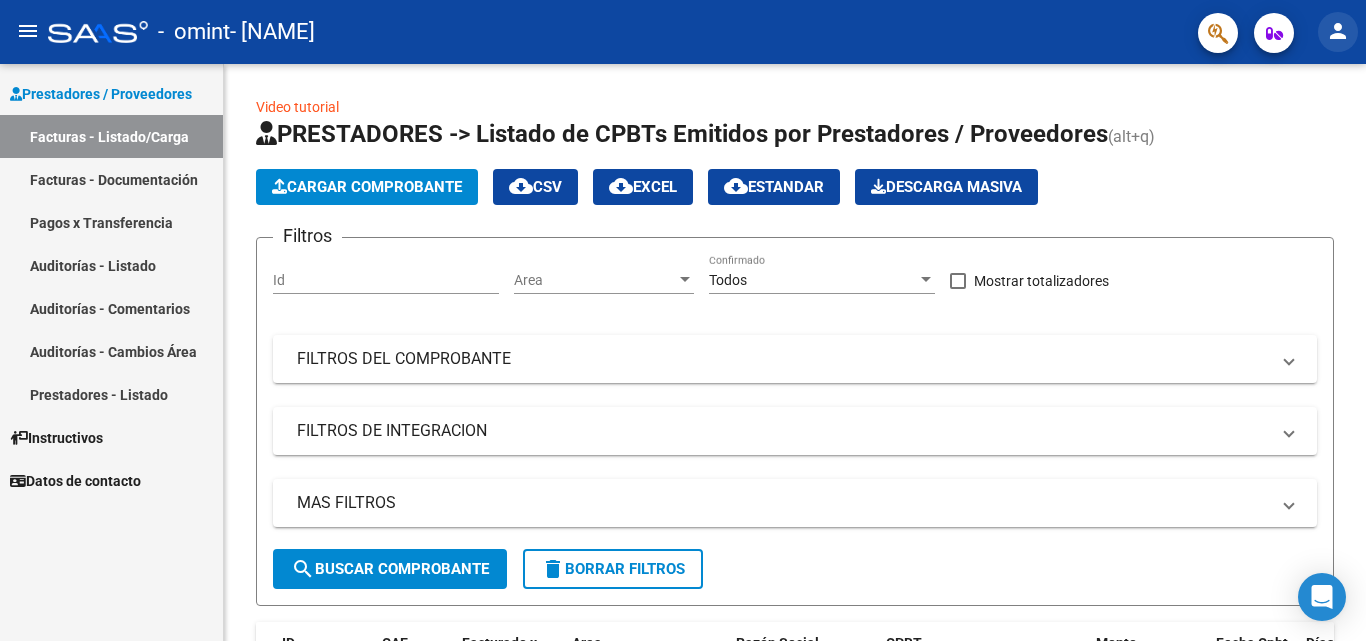 click on "person" 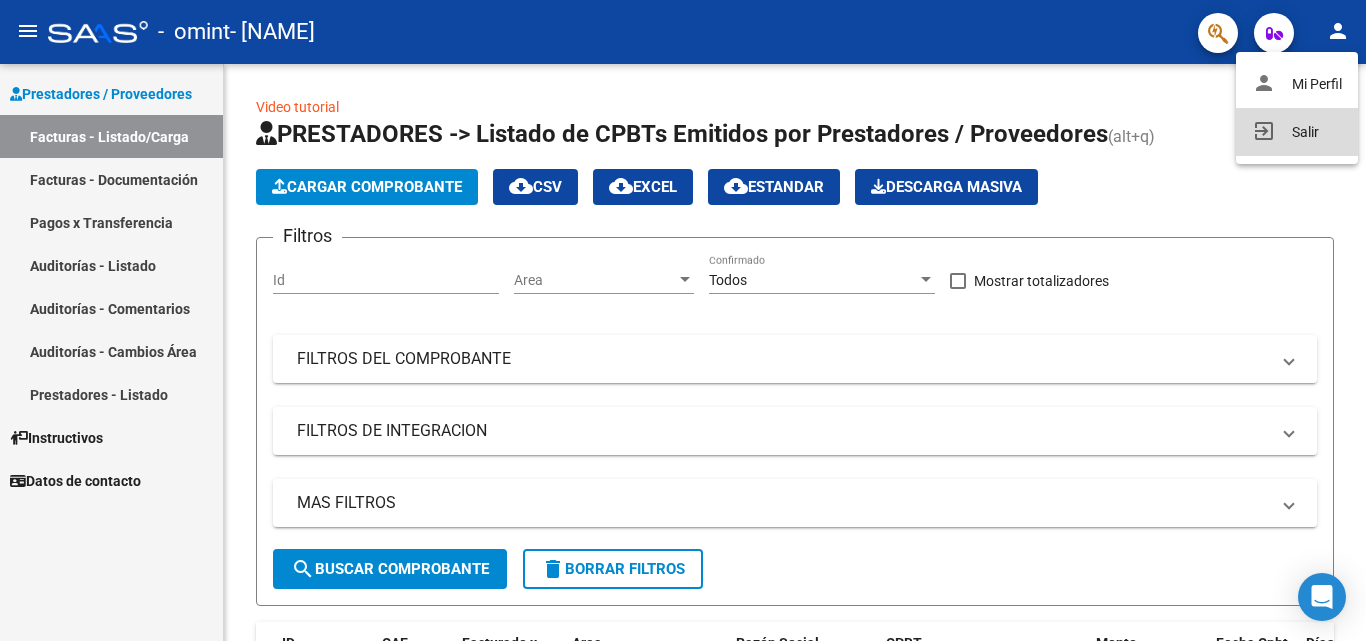 click on "exit_to_app  Salir" at bounding box center [1297, 132] 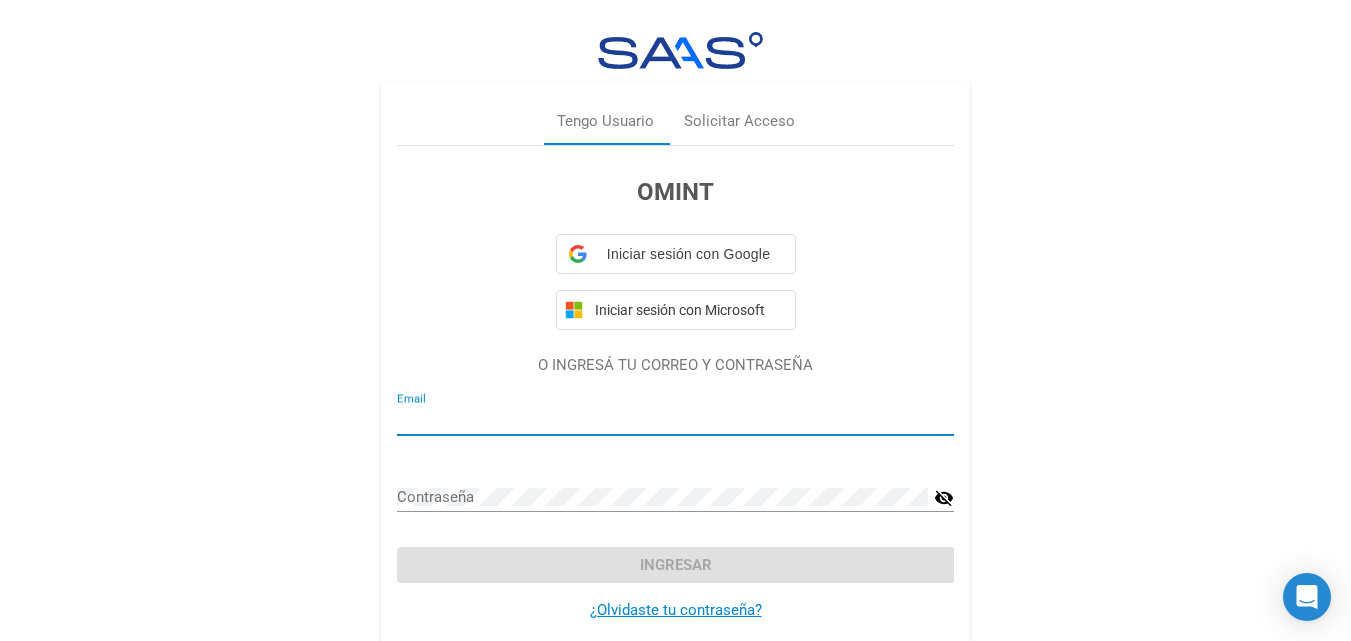 type on "[EMAIL]" 